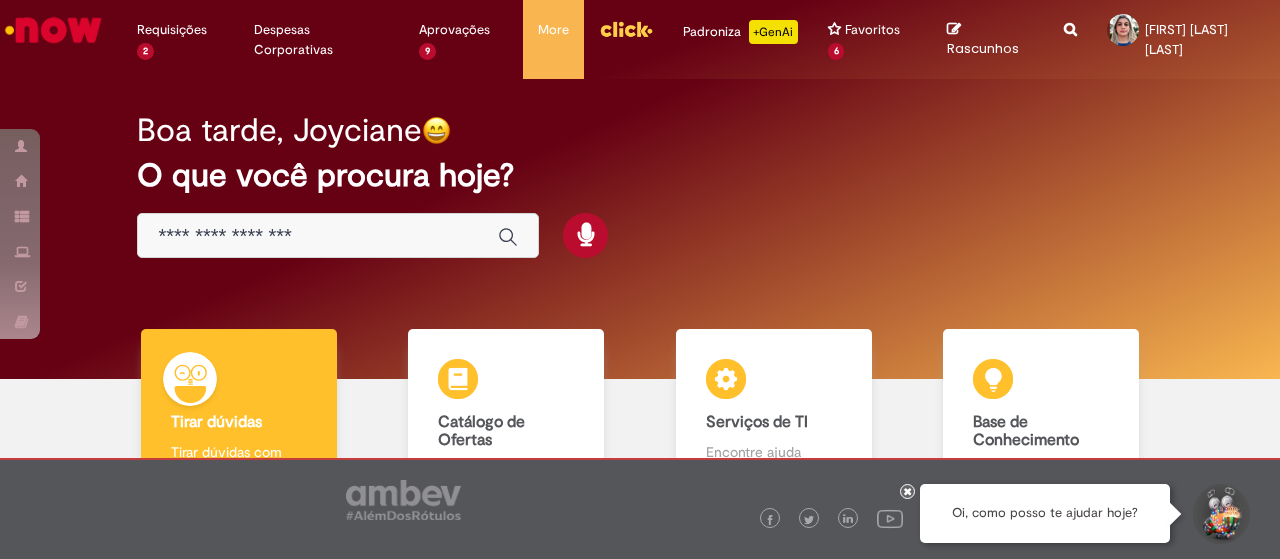 scroll, scrollTop: 0, scrollLeft: 0, axis: both 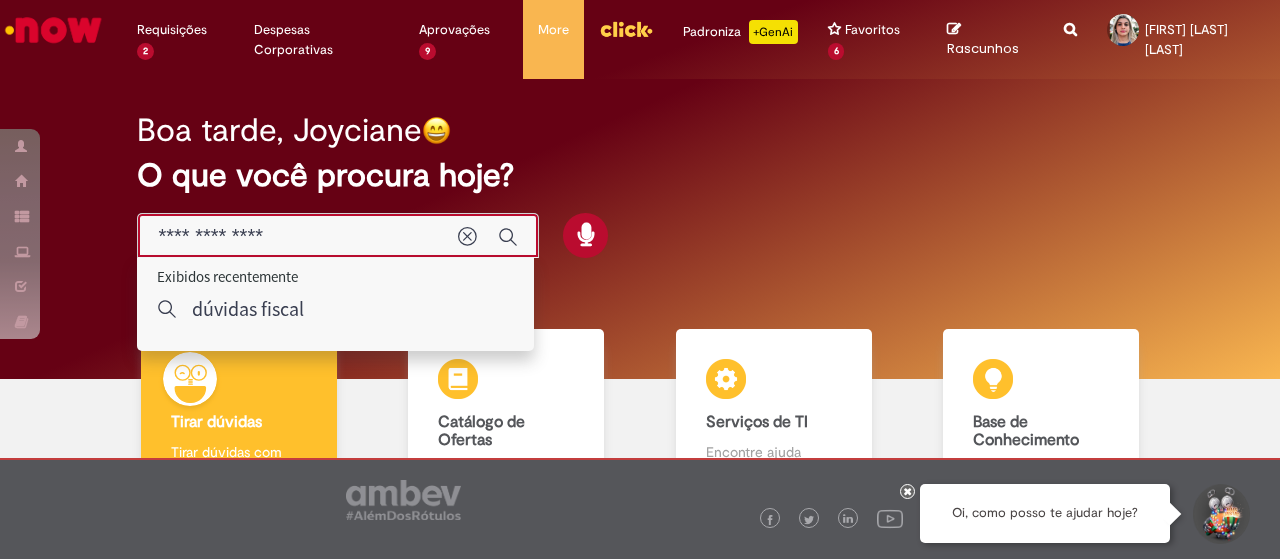 type on "**********" 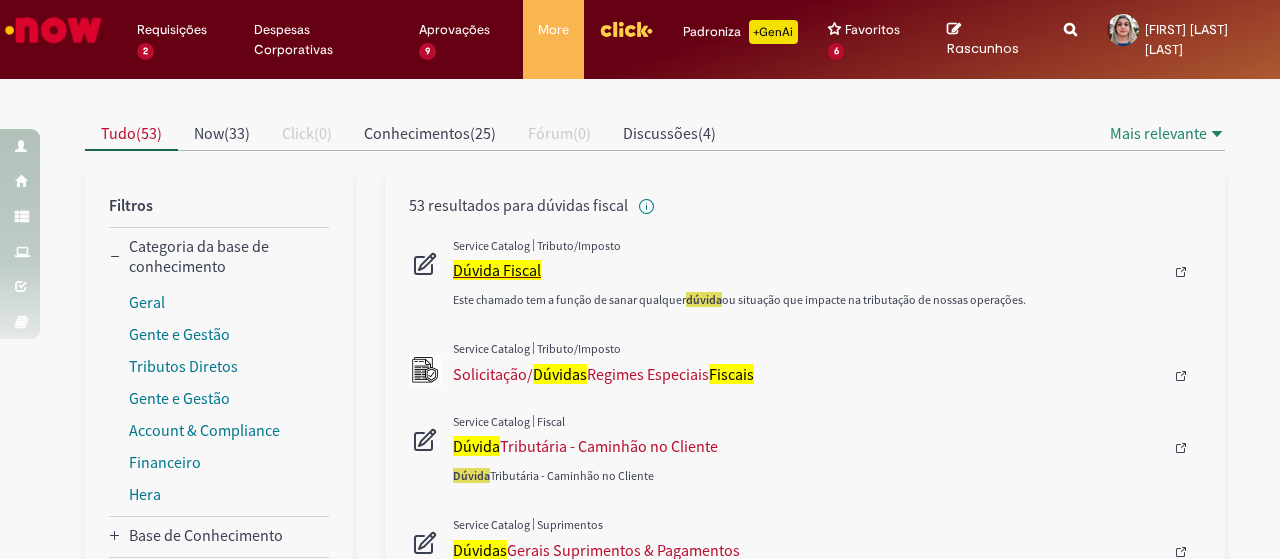 scroll, scrollTop: 200, scrollLeft: 0, axis: vertical 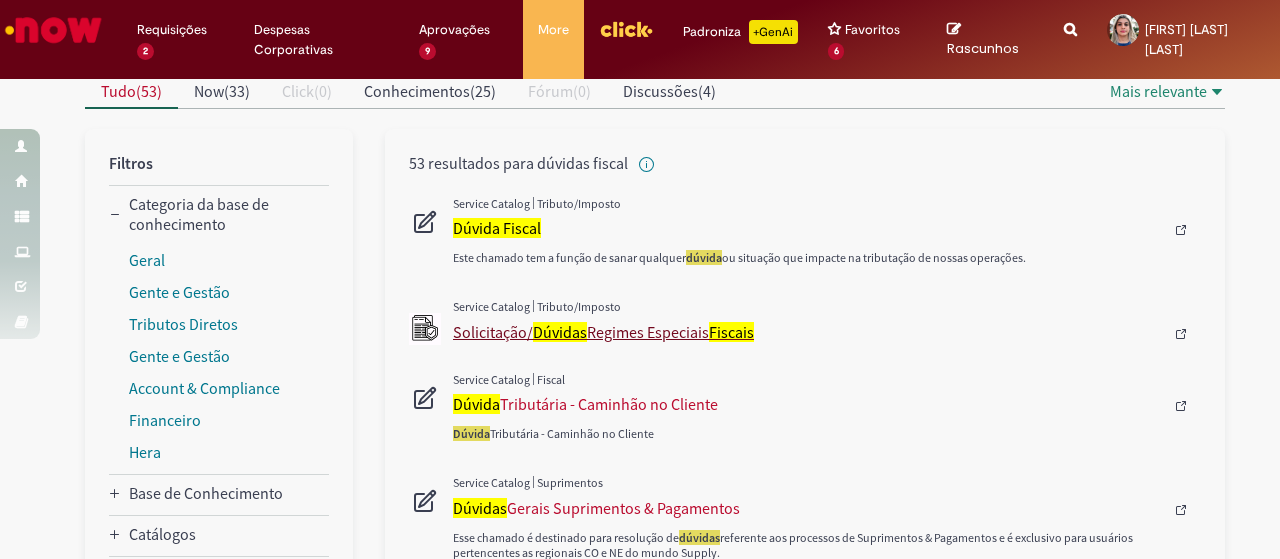 click on "Dúvidas" at bounding box center [560, 332] 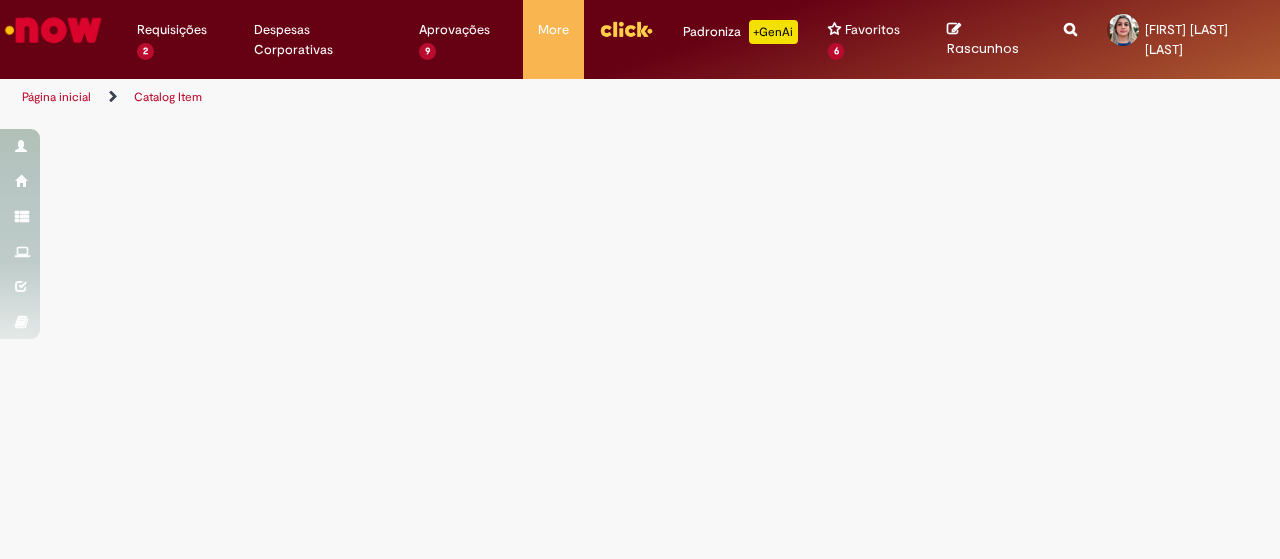 scroll, scrollTop: 0, scrollLeft: 0, axis: both 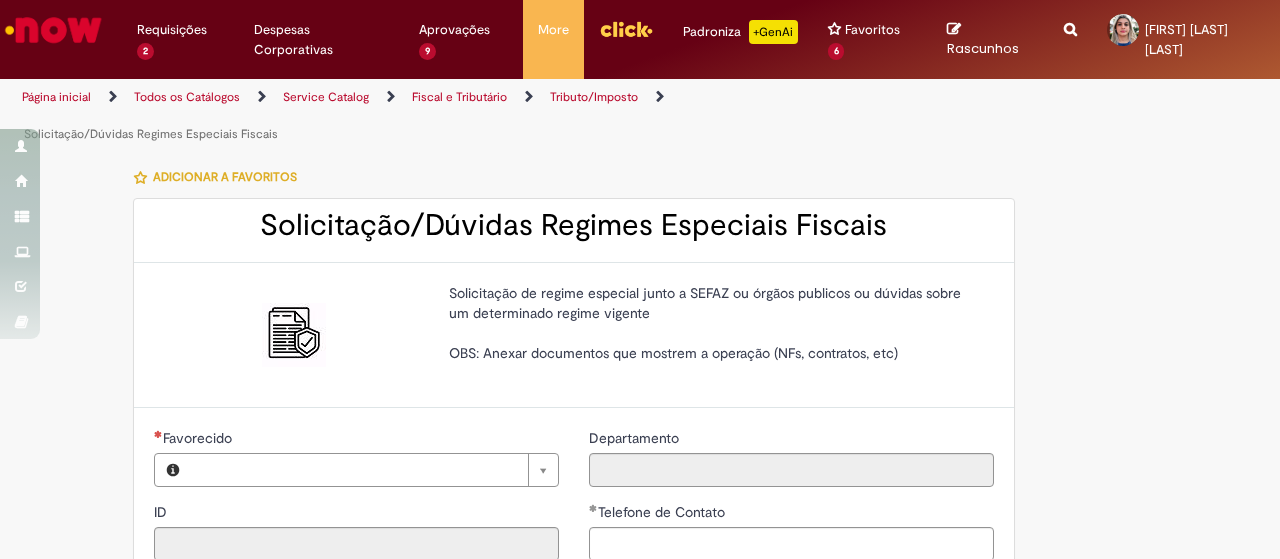 type on "********" 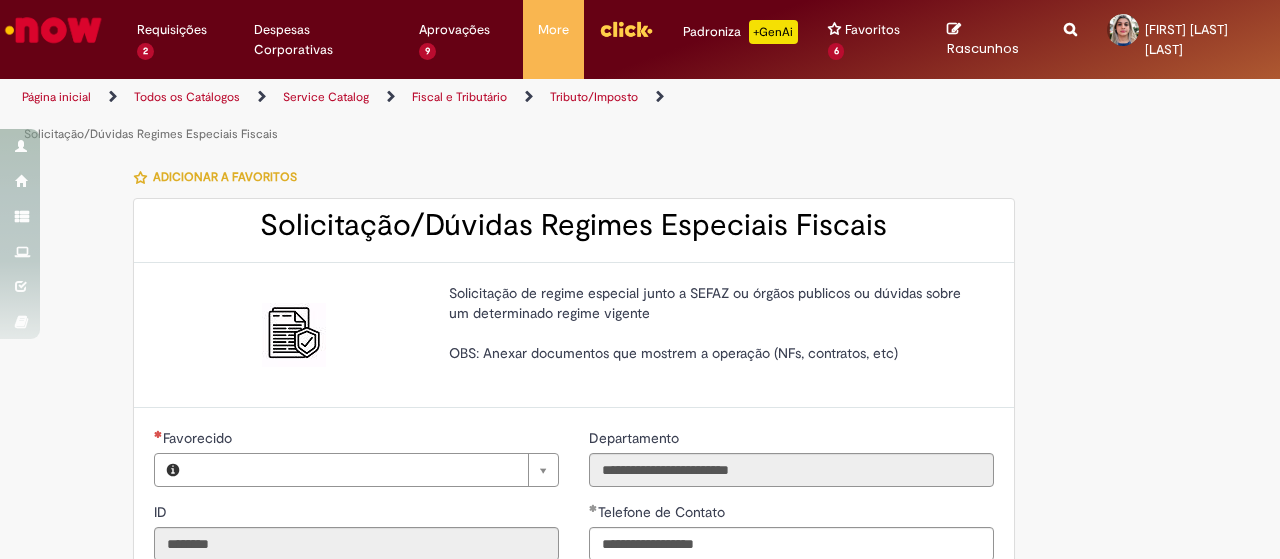 type on "**********" 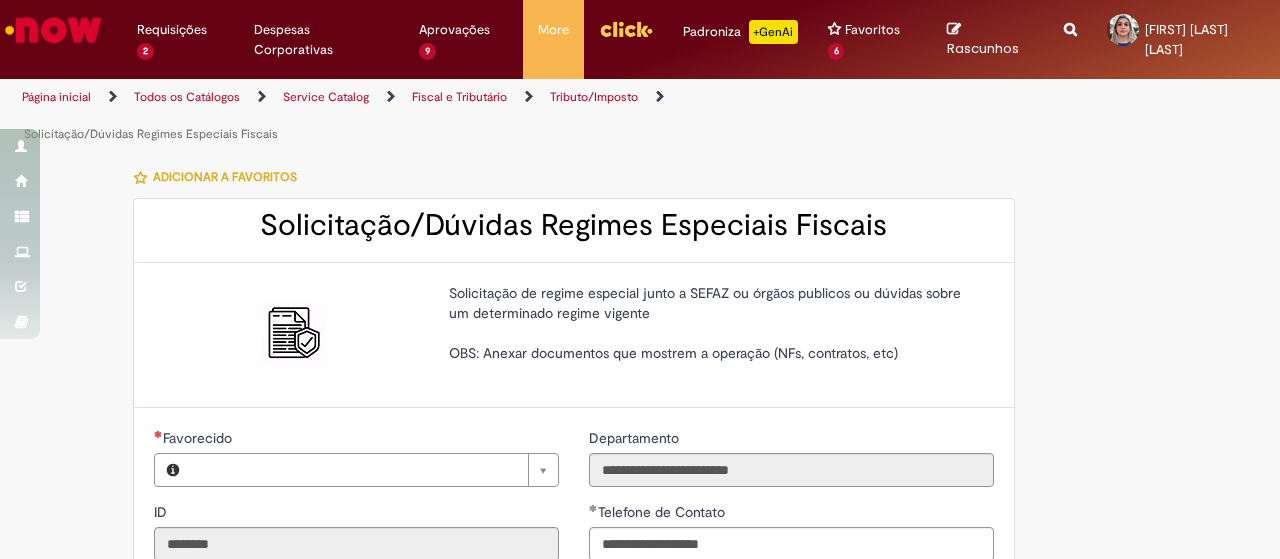 type on "**********" 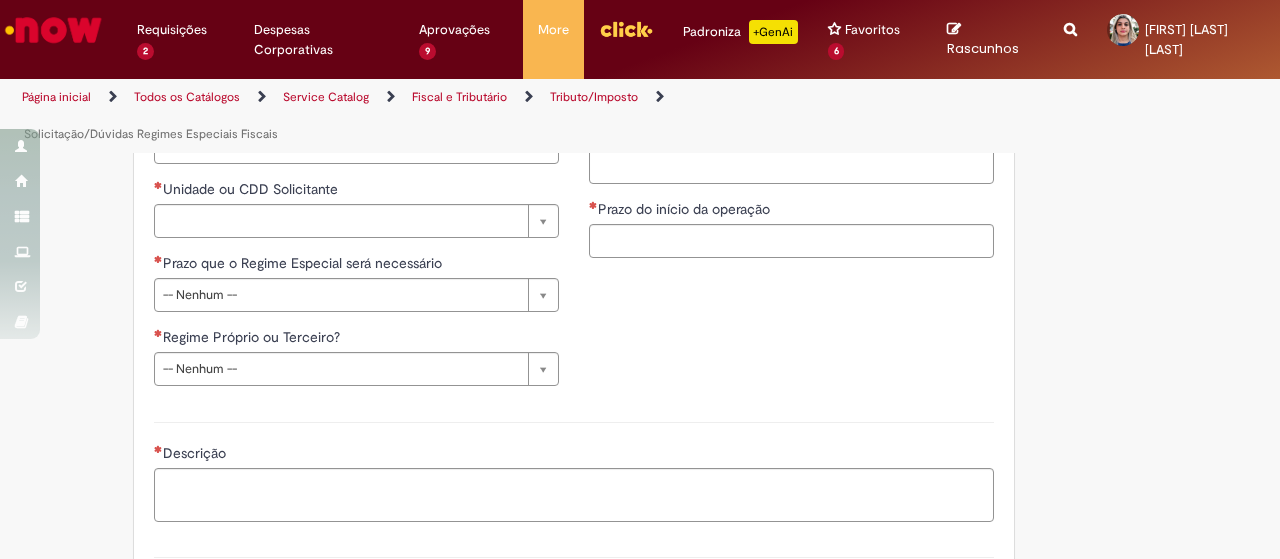 scroll, scrollTop: 800, scrollLeft: 0, axis: vertical 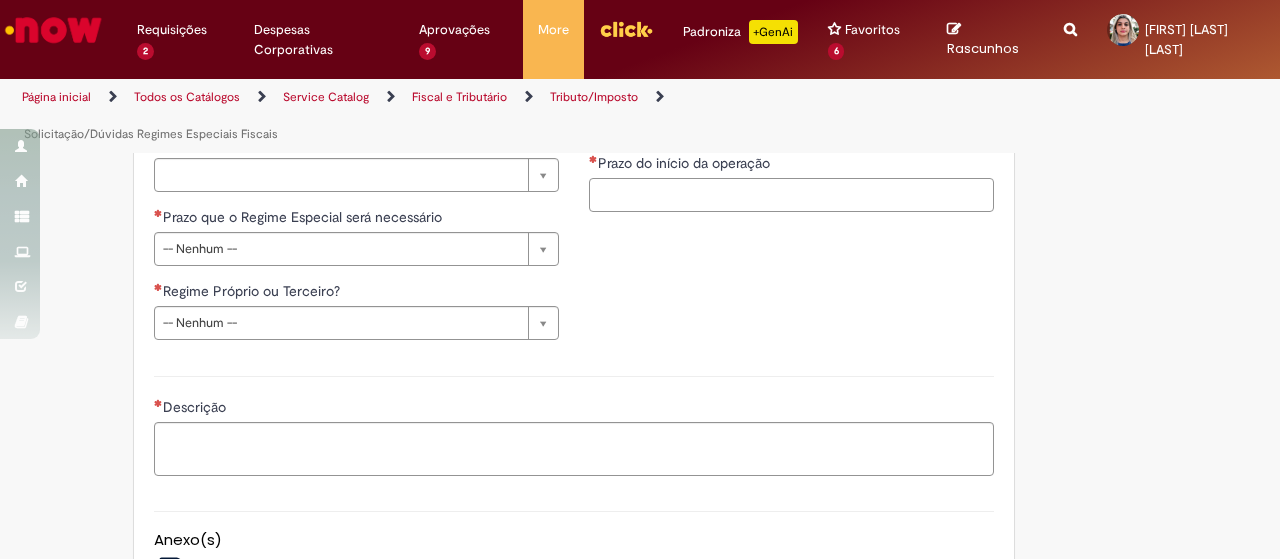 click on "Prazo do início da operação" at bounding box center [791, 195] 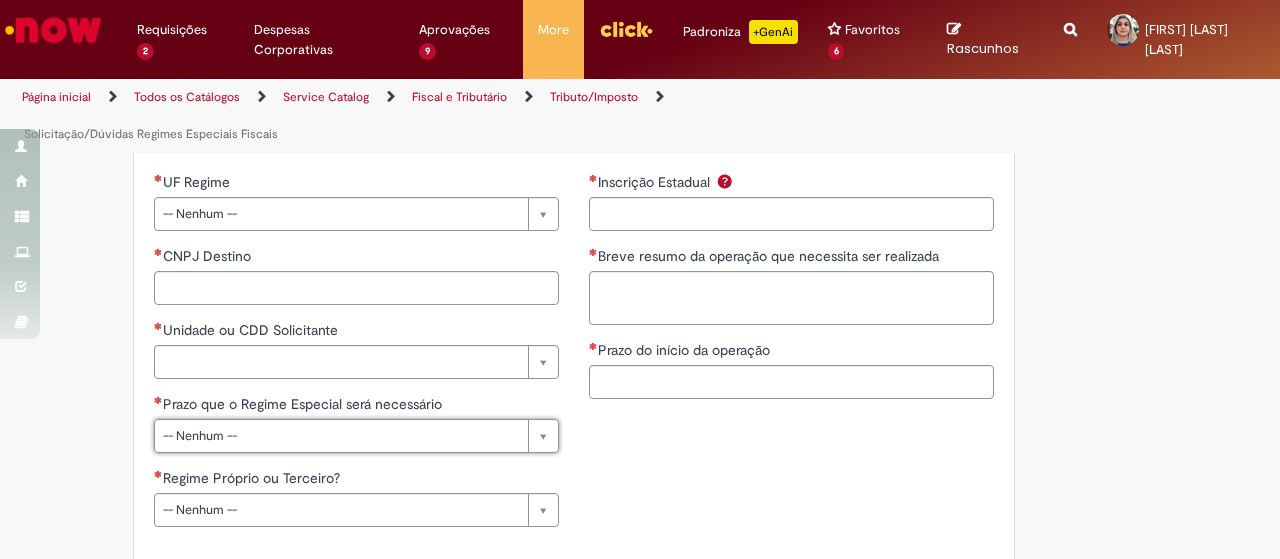 scroll, scrollTop: 600, scrollLeft: 0, axis: vertical 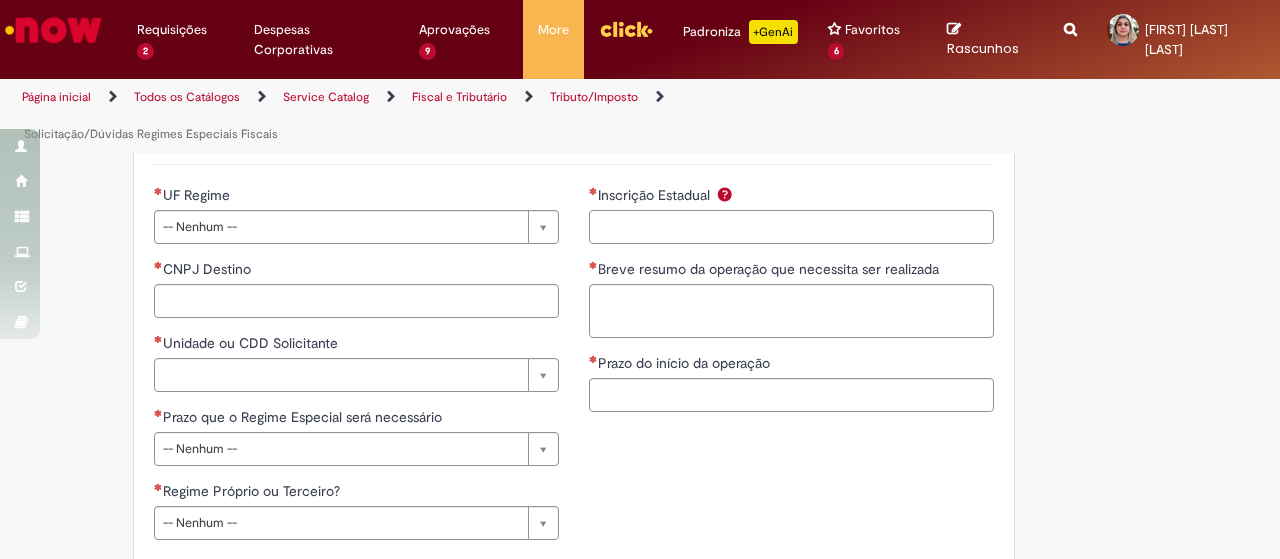 click on "Inscrição Estadual" at bounding box center [791, 227] 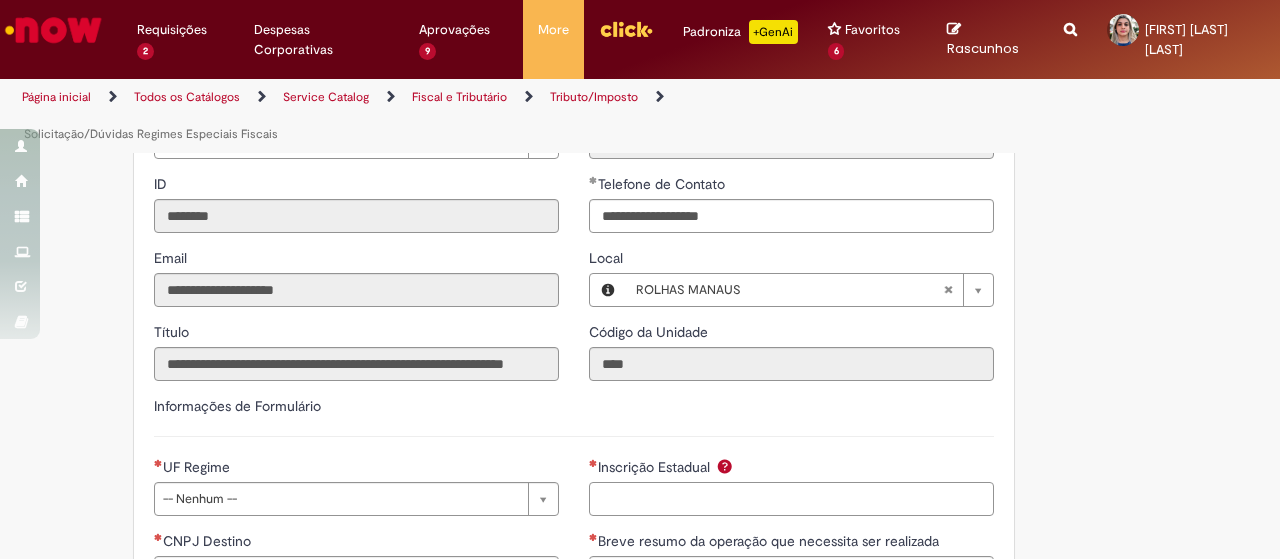 scroll, scrollTop: 0, scrollLeft: 0, axis: both 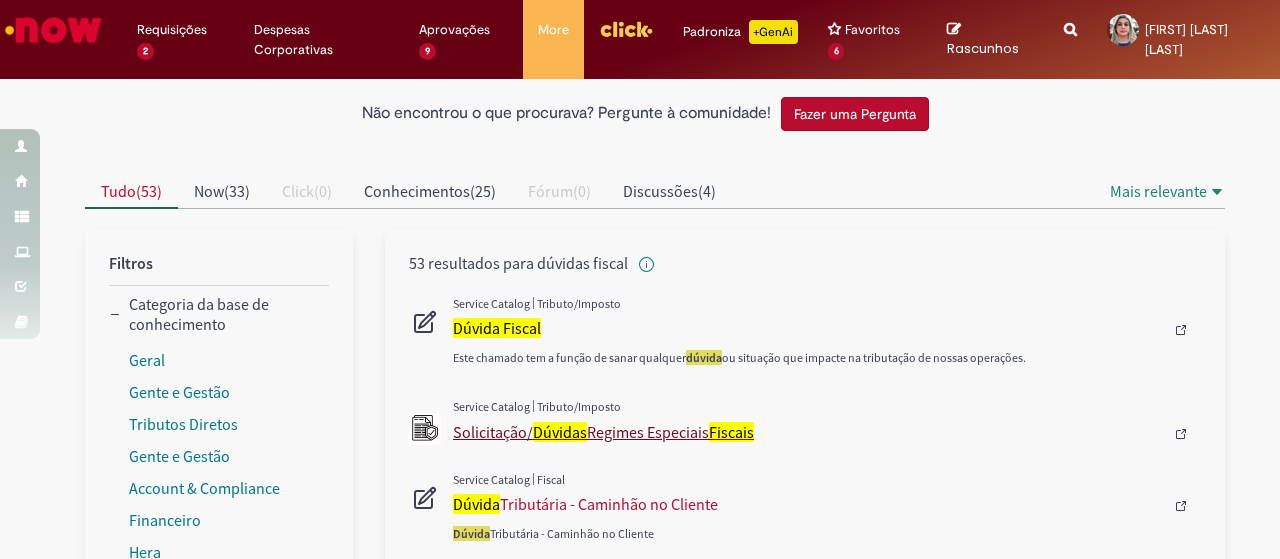 click on "Solicitação/ Dúvidas Regimes Especiais Fiscais" at bounding box center [808, 432] 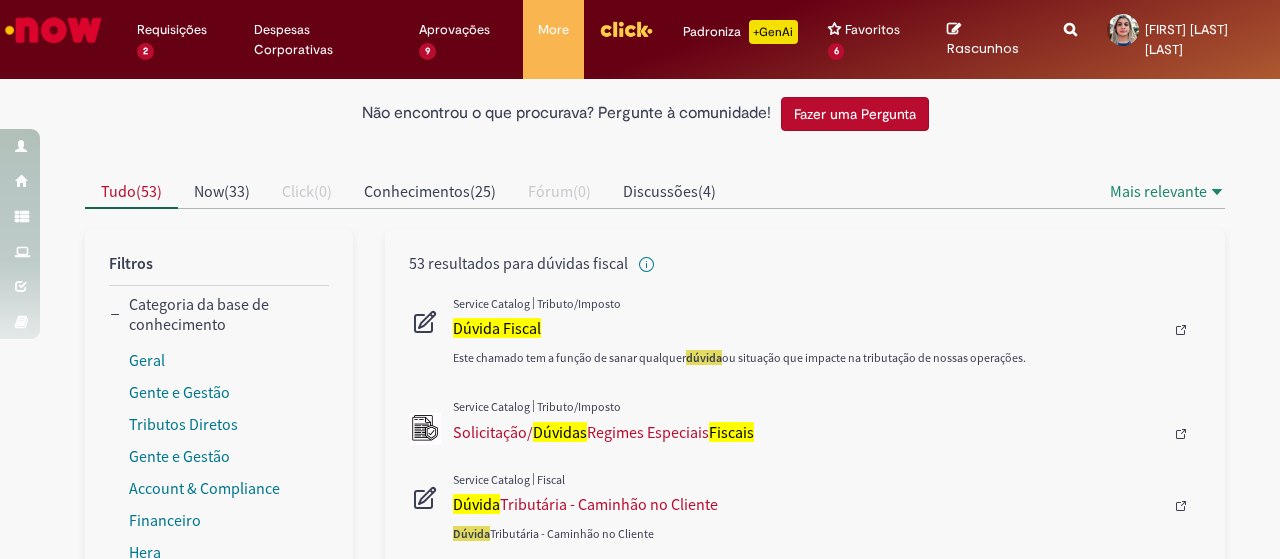 type 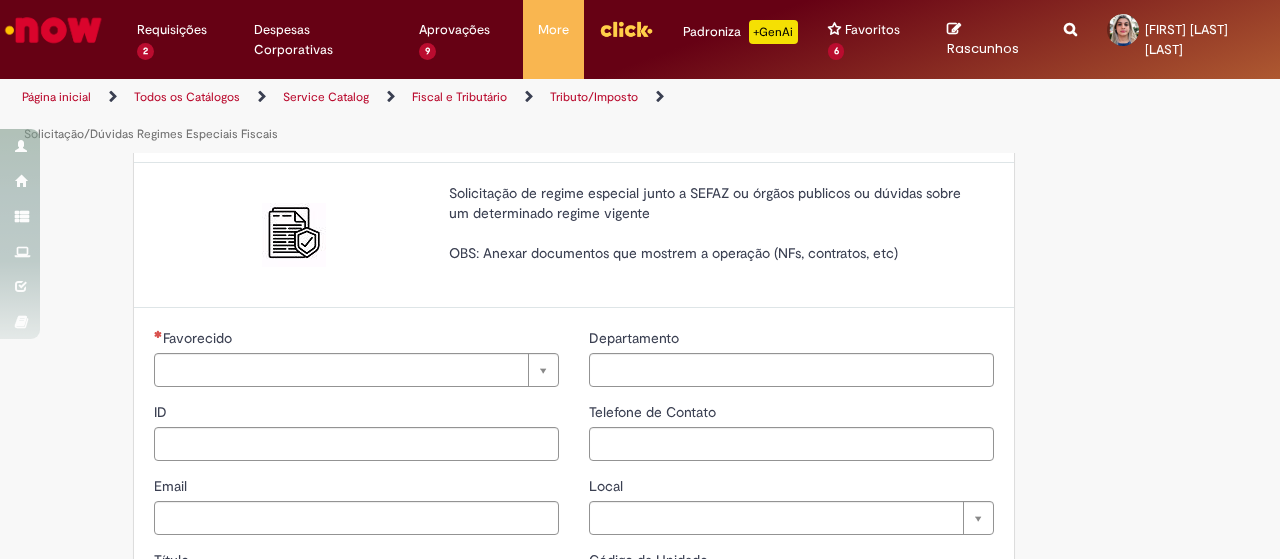 type on "********" 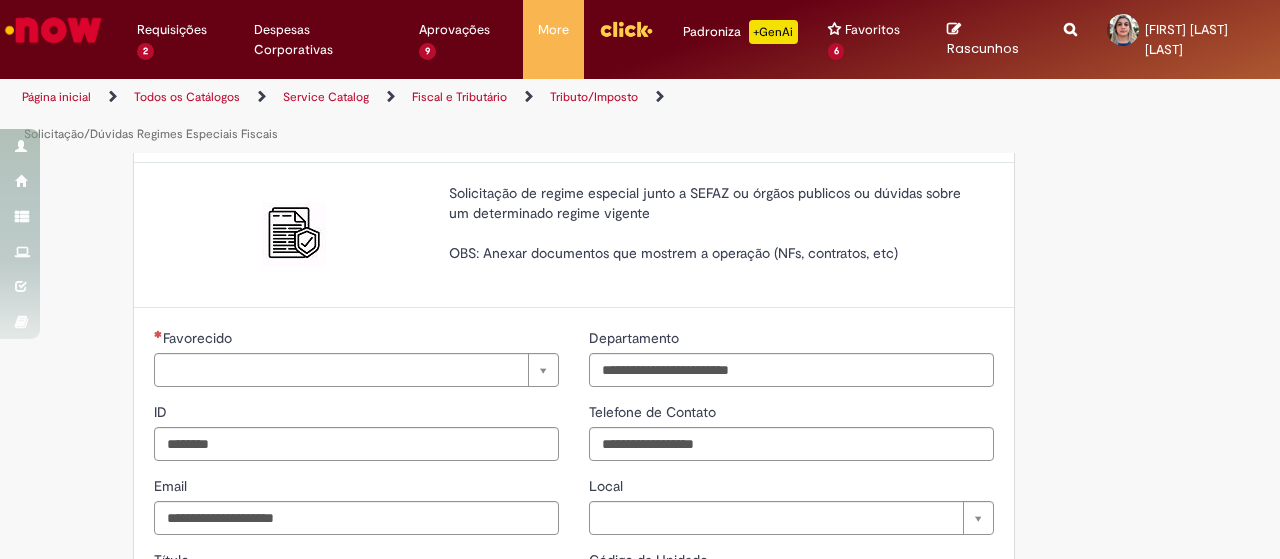 type on "**********" 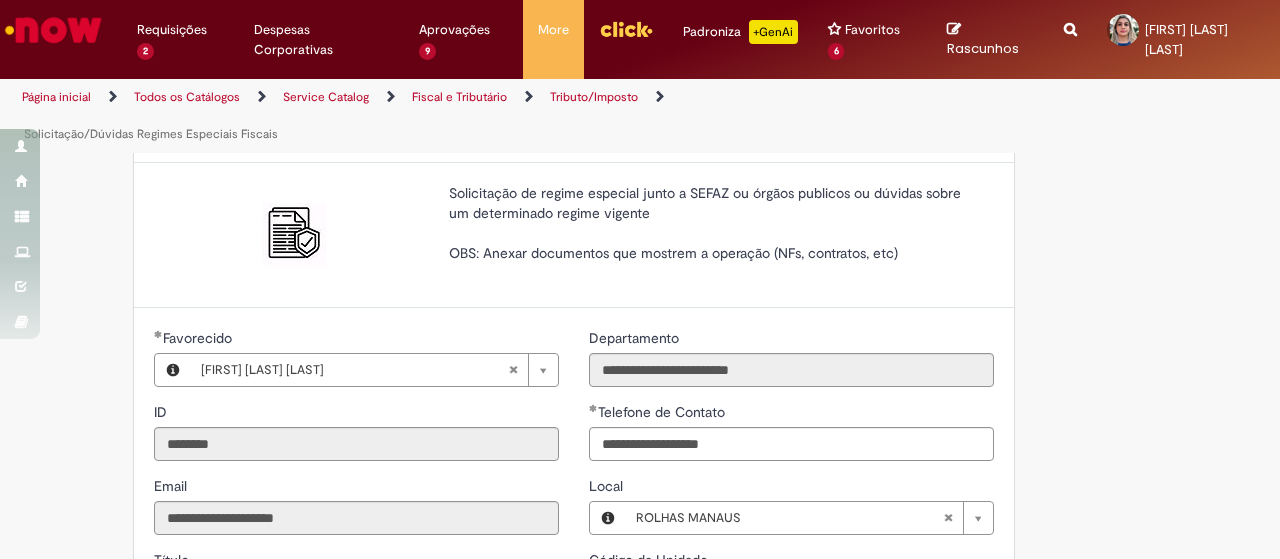 scroll, scrollTop: 0, scrollLeft: 0, axis: both 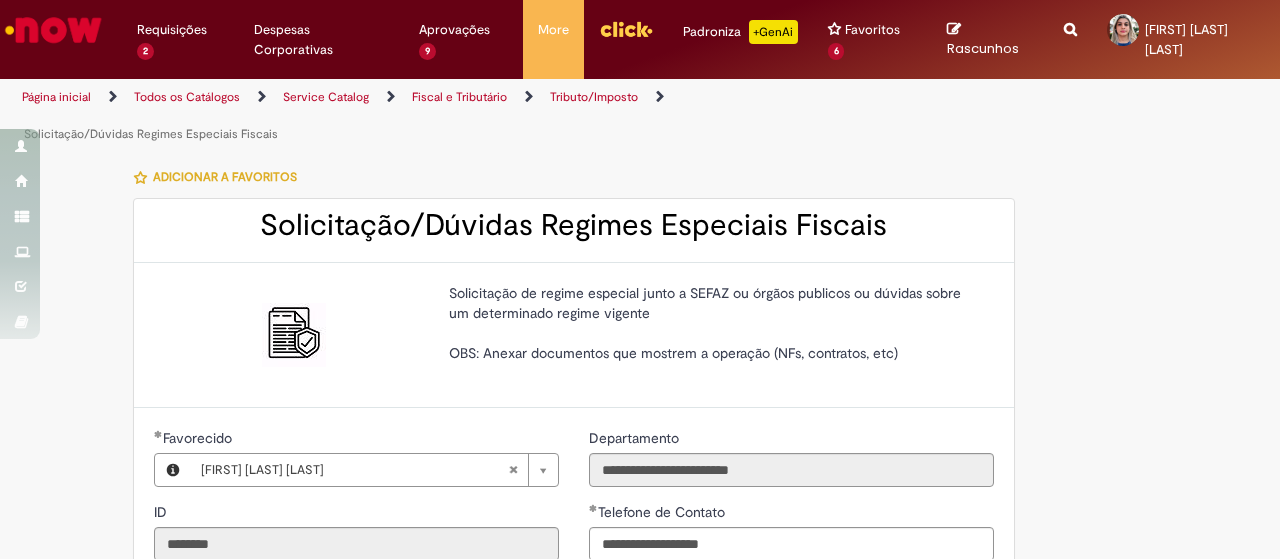 type on "**********" 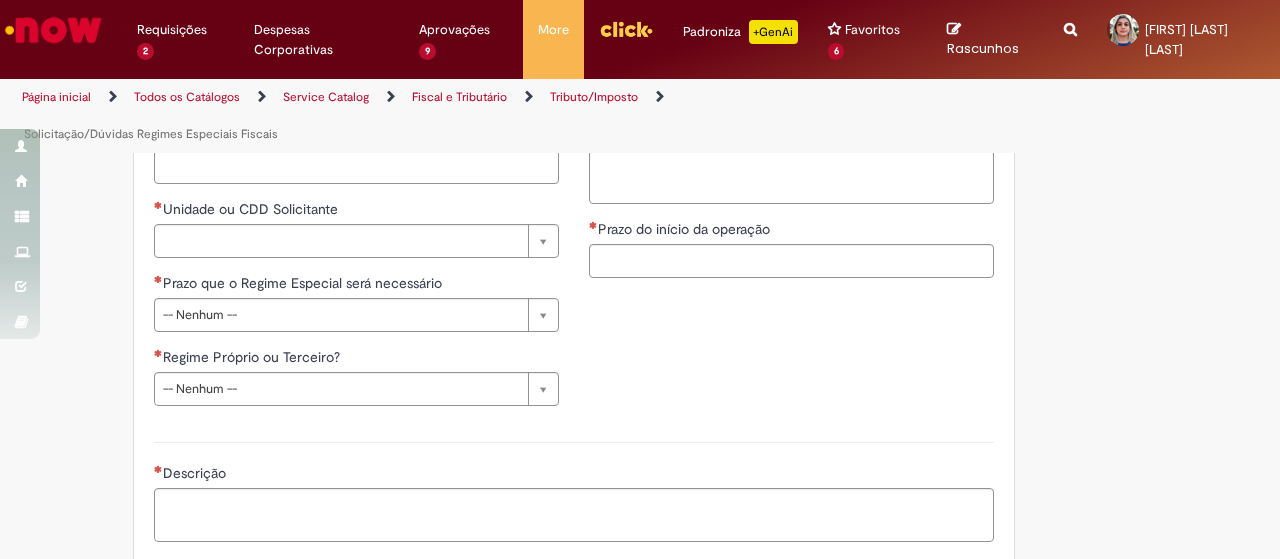 scroll, scrollTop: 800, scrollLeft: 0, axis: vertical 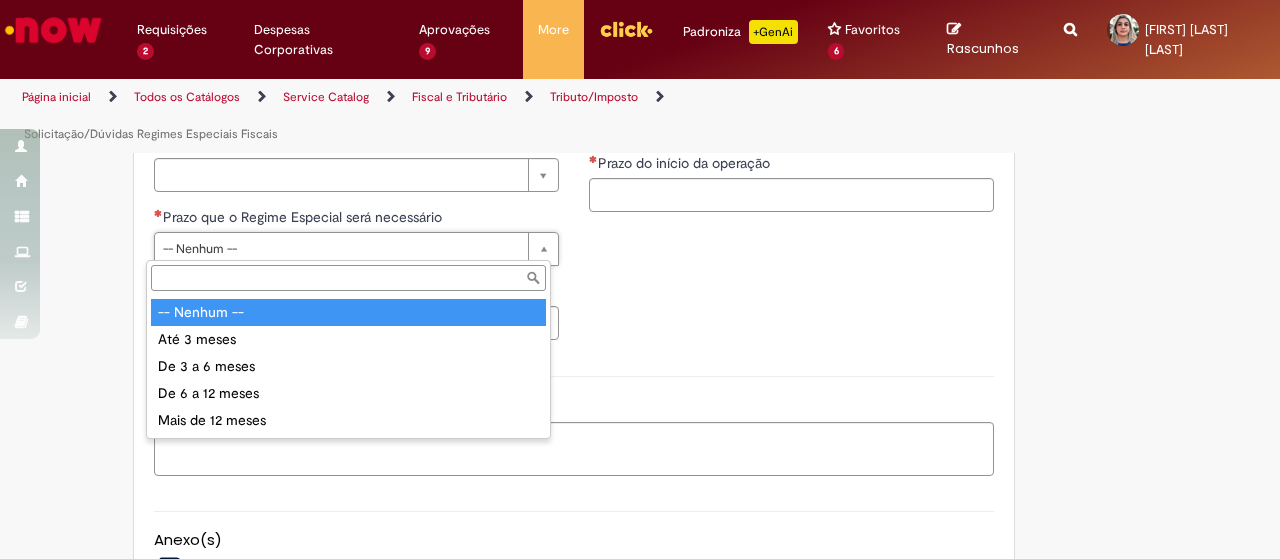 click on "Prazo que o Regime Especial será necessário -- Nenhum -- Até 3 meses De 3 a 6 meses De 6 a 12 meses Mais de 12 meses" at bounding box center [348, 349] 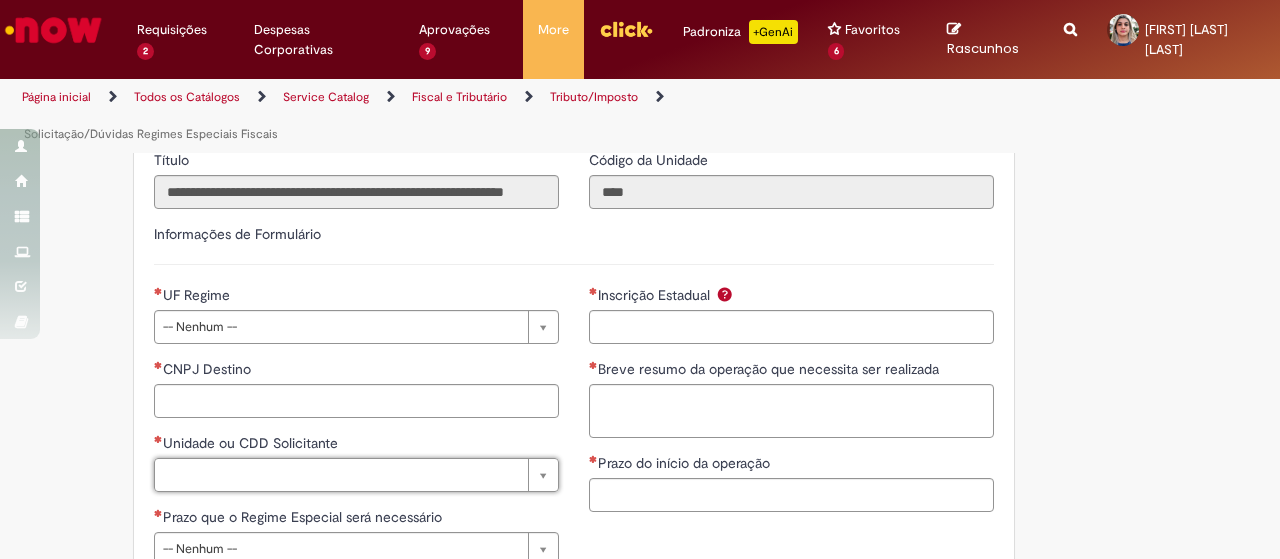scroll, scrollTop: 494, scrollLeft: 0, axis: vertical 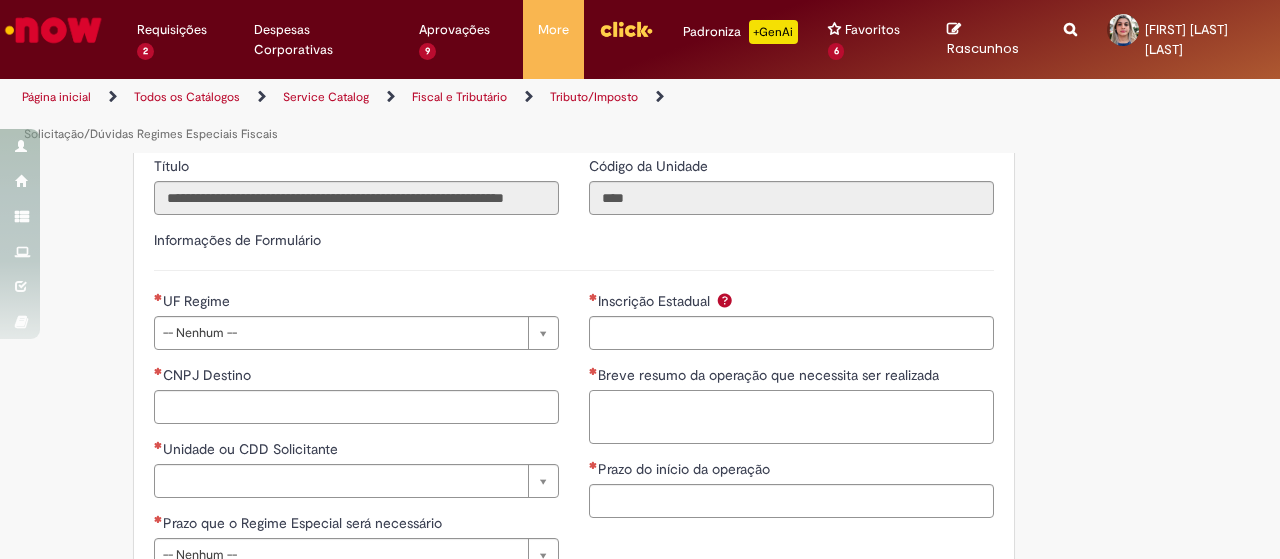 click on "Breve resumo da operação que necessita ser realizada" at bounding box center (791, 416) 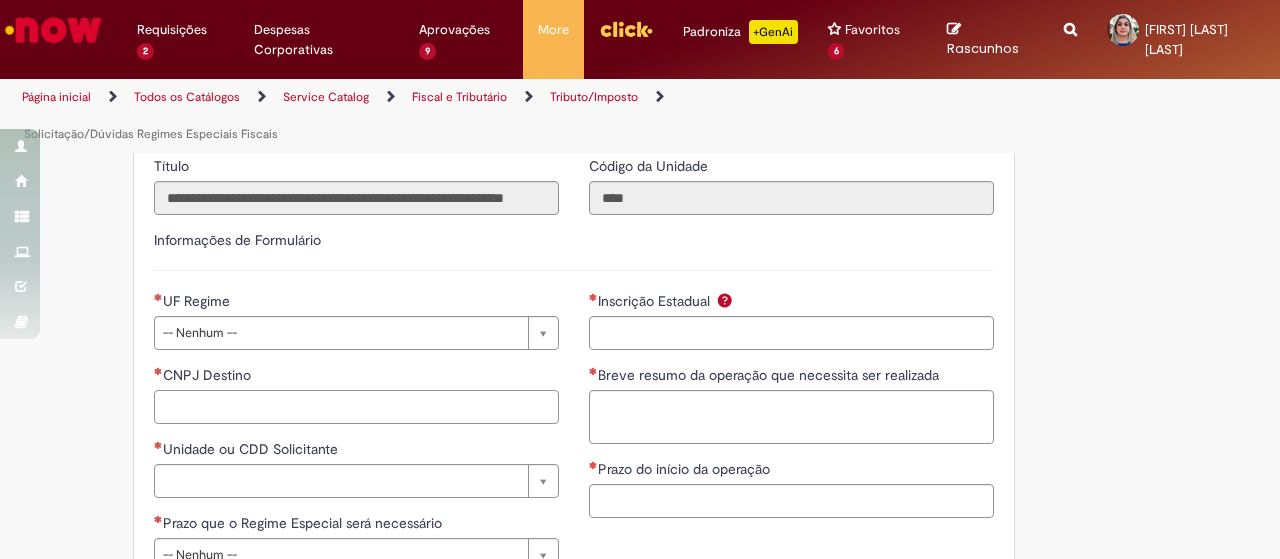 click on "CNPJ Destino" at bounding box center (356, 407) 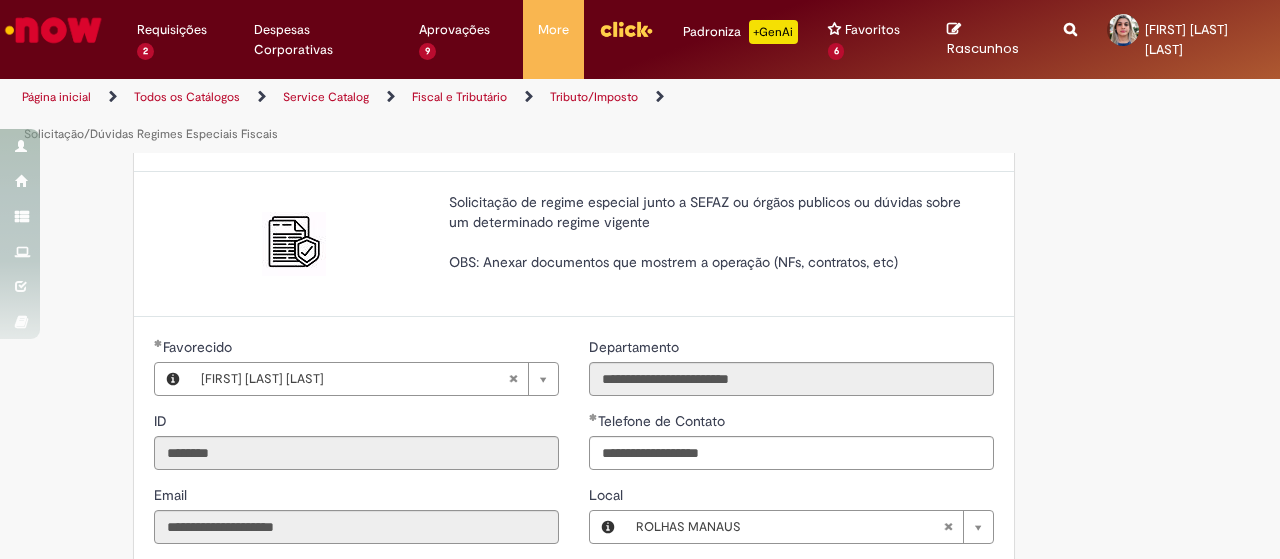 scroll, scrollTop: 0, scrollLeft: 0, axis: both 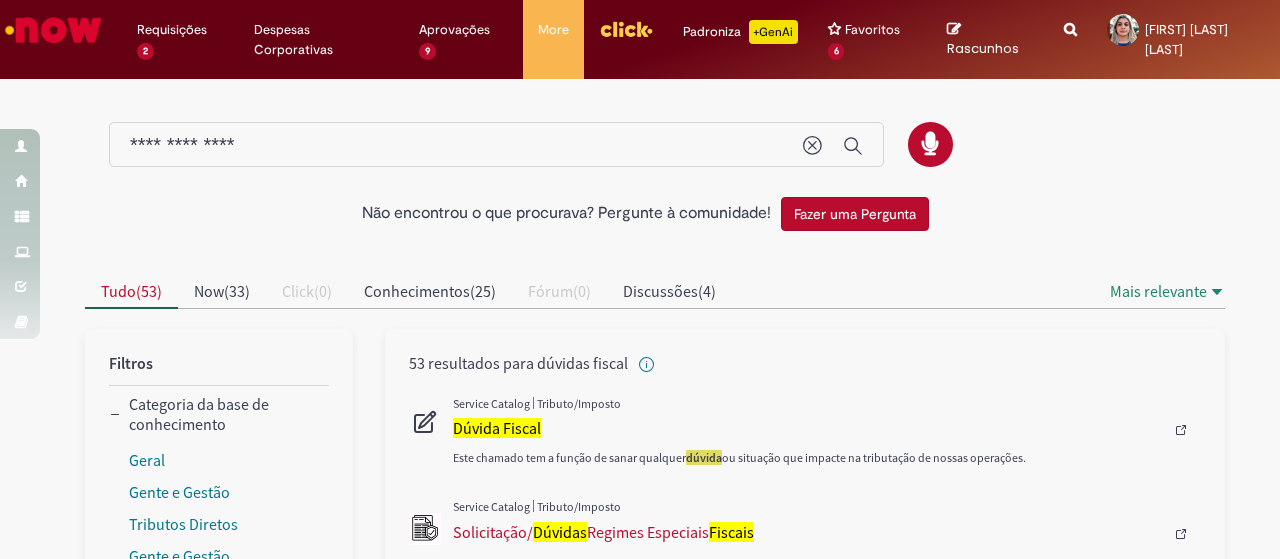 drag, startPoint x: 362, startPoint y: 155, endPoint x: 164, endPoint y: 145, distance: 198.25237 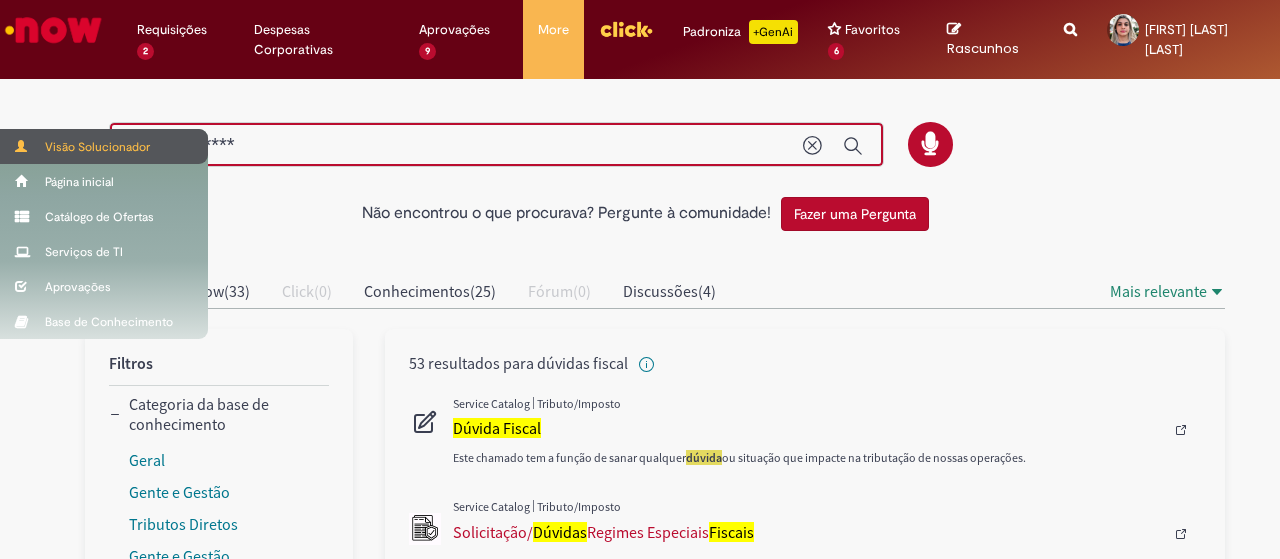 drag, startPoint x: 261, startPoint y: 151, endPoint x: 0, endPoint y: 145, distance: 261.06897 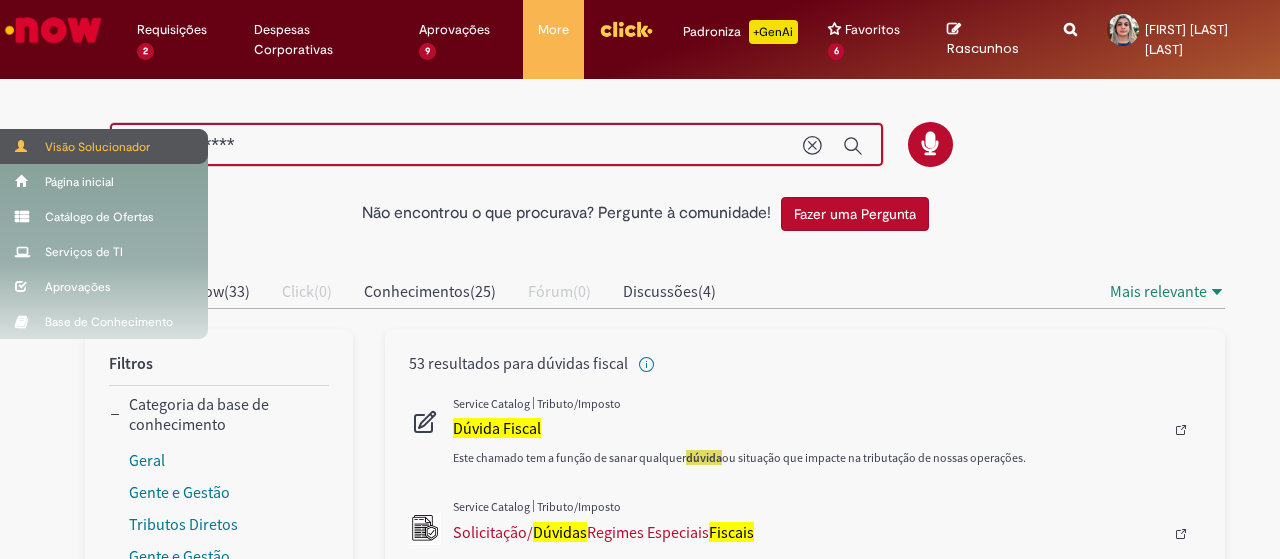 click on "Requisições 2 Exibir Todas as Solicitações Gestão de Contratos SAP 4d atrás 4 dias atrás R[NUMBER] Acesso Sistemas de Gente e Gestão 27d atrás 27 dias atrás R[NUMBER] Requisições 2 Exibir Todas as Solicitações Gestão de Contratos SAP 4d atrás 4 dias atrás R[NUMBER] Acesso Sistemas de Gente e Gestão 27d atrás 27 dias atrás R[NUMBER] Aprovações 9" at bounding box center [640, 279] 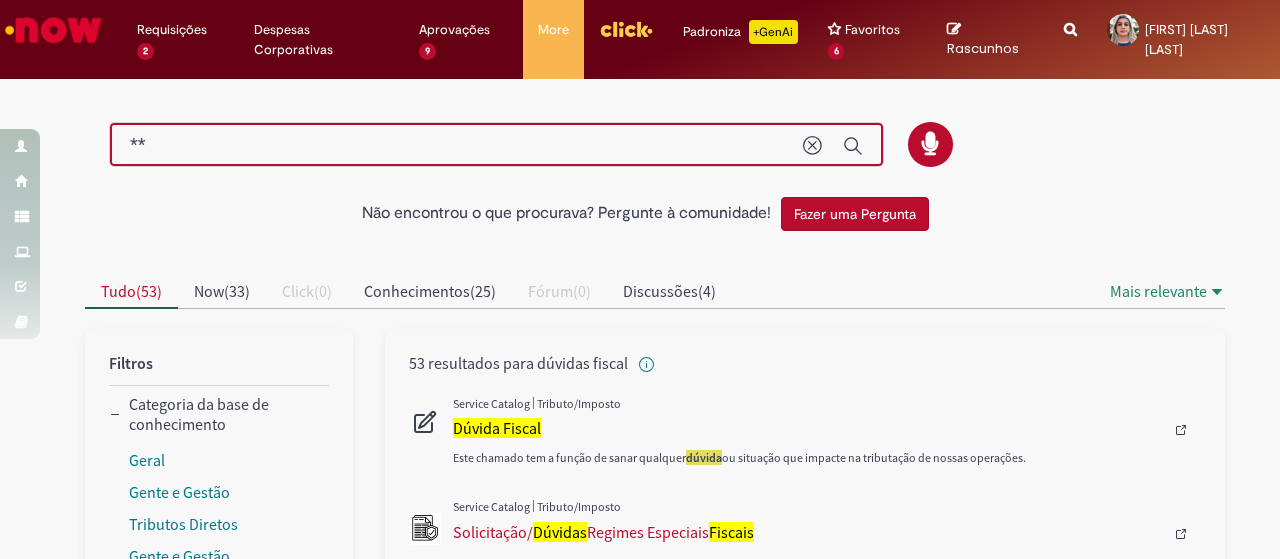 click on "**" at bounding box center (456, 145) 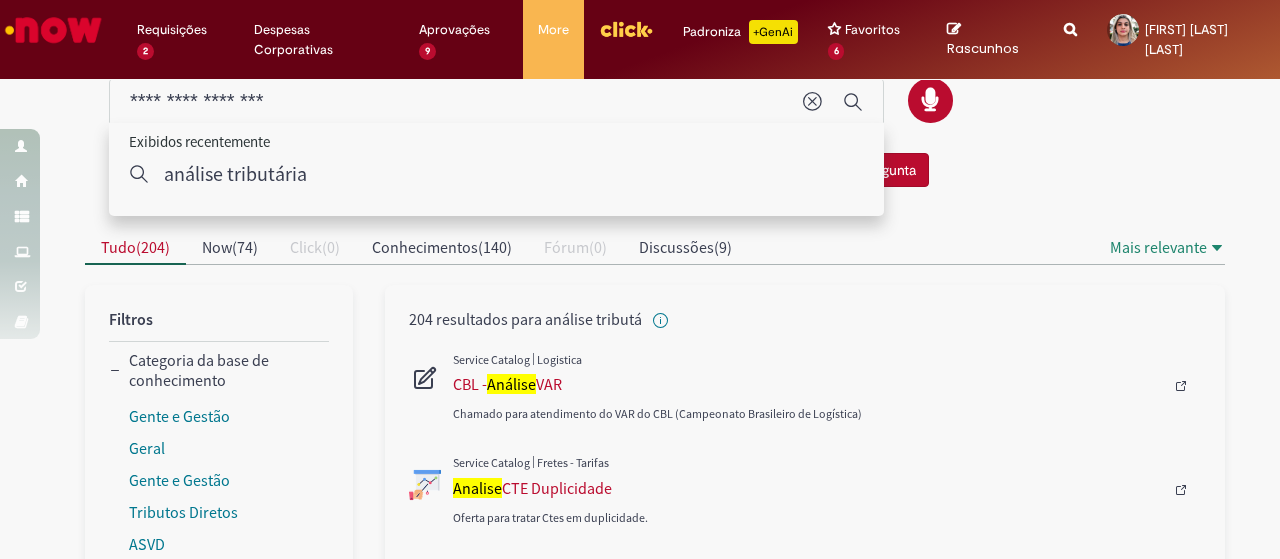 scroll, scrollTop: 0, scrollLeft: 0, axis: both 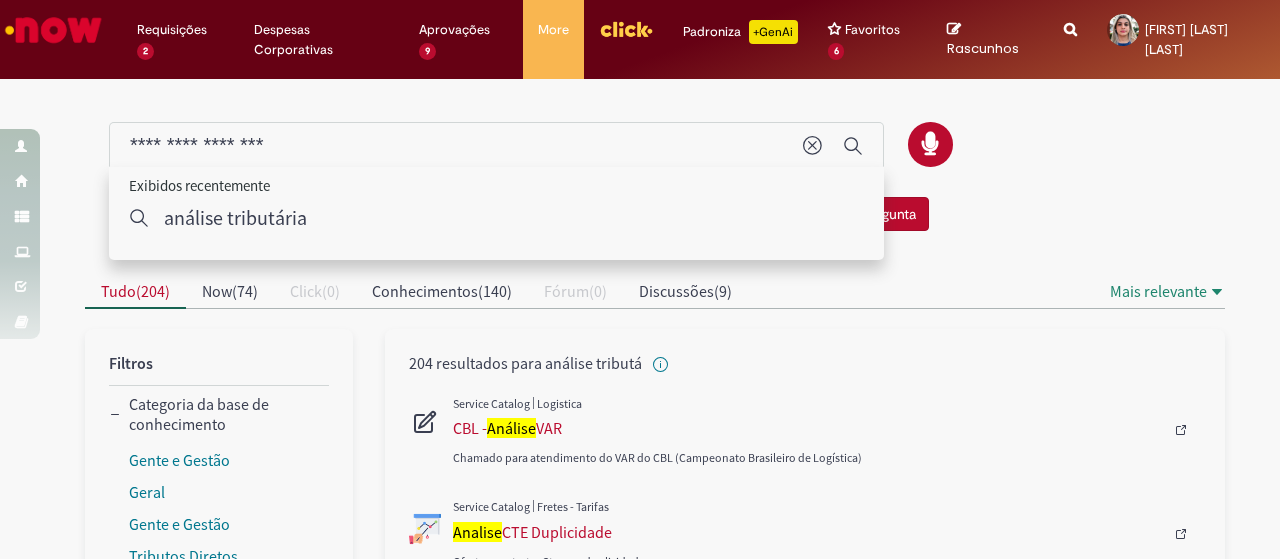 drag, startPoint x: 314, startPoint y: 150, endPoint x: 0, endPoint y: 73, distance: 323.30325 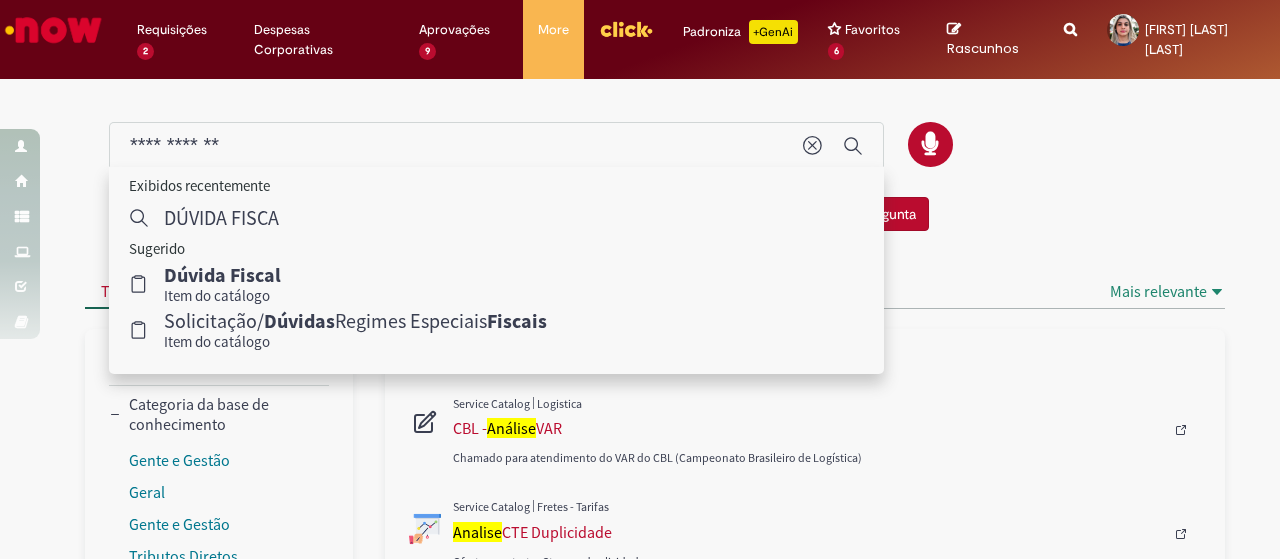 type on "**********" 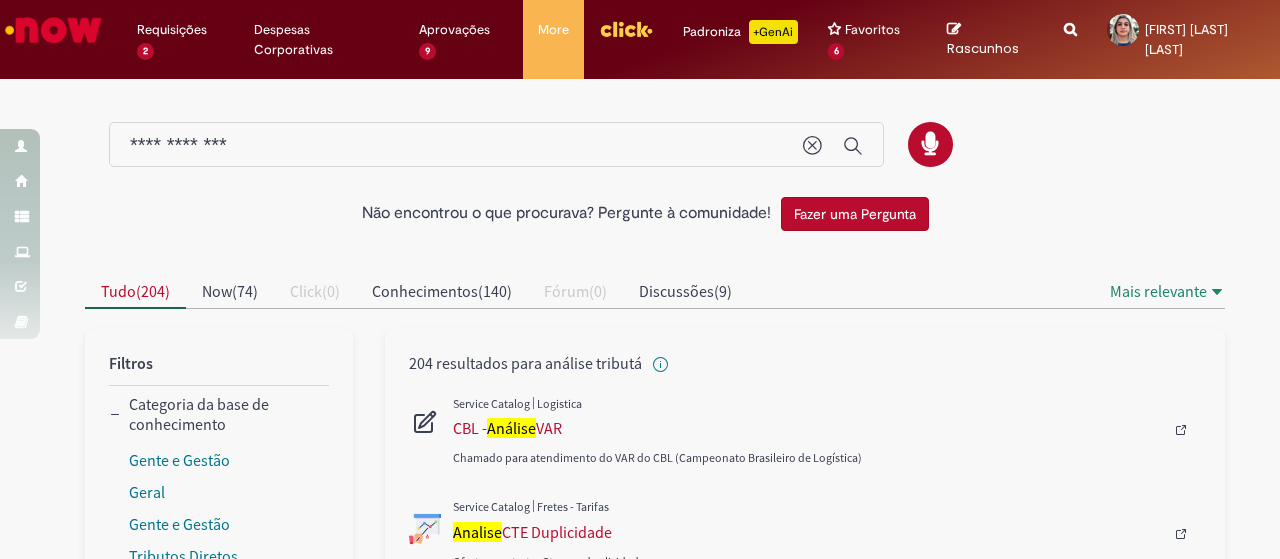 type 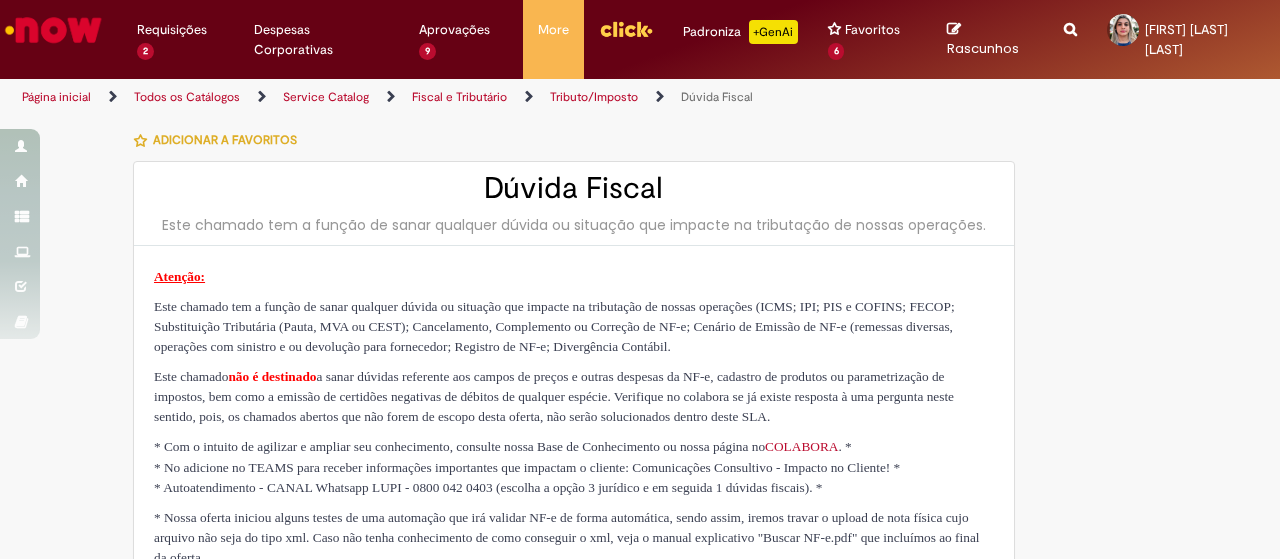 type on "********" 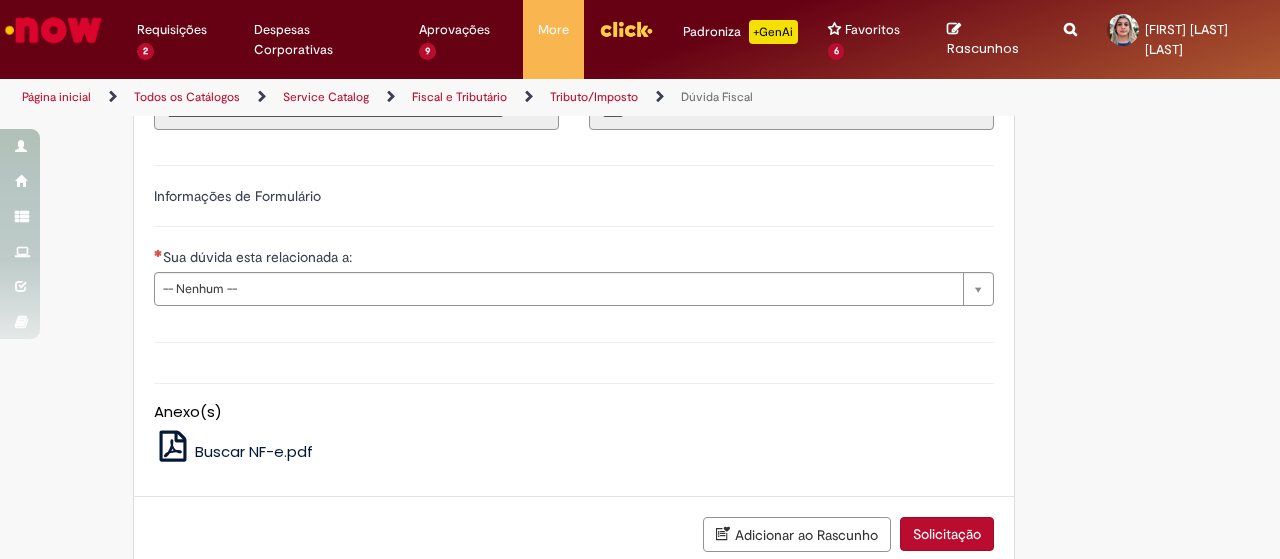 scroll, scrollTop: 900, scrollLeft: 0, axis: vertical 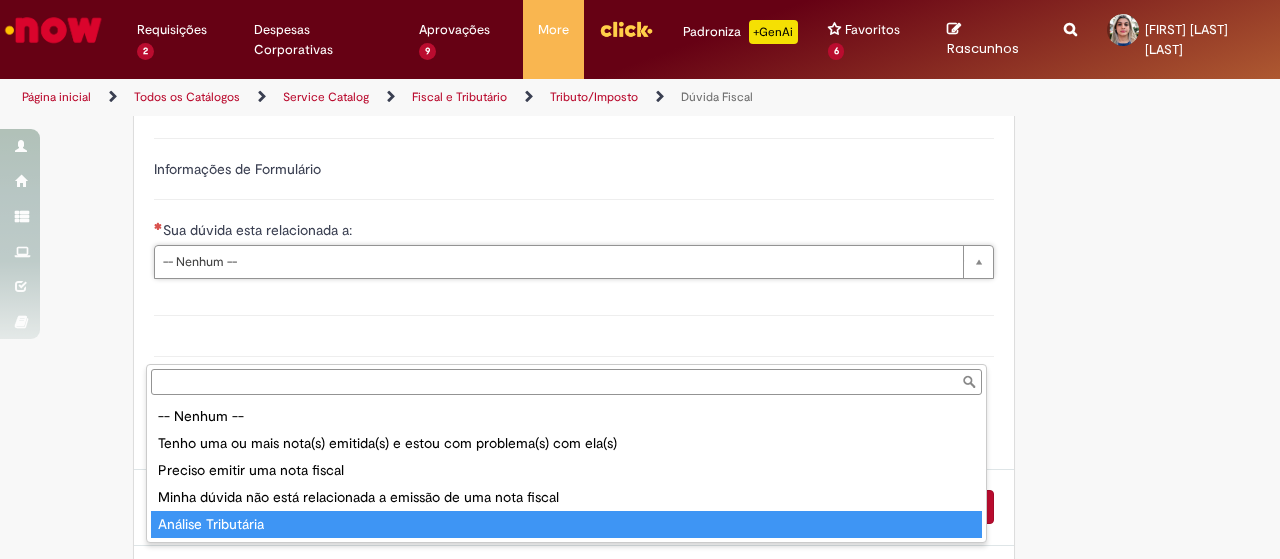 drag, startPoint x: 288, startPoint y: 507, endPoint x: 281, endPoint y: 525, distance: 19.313208 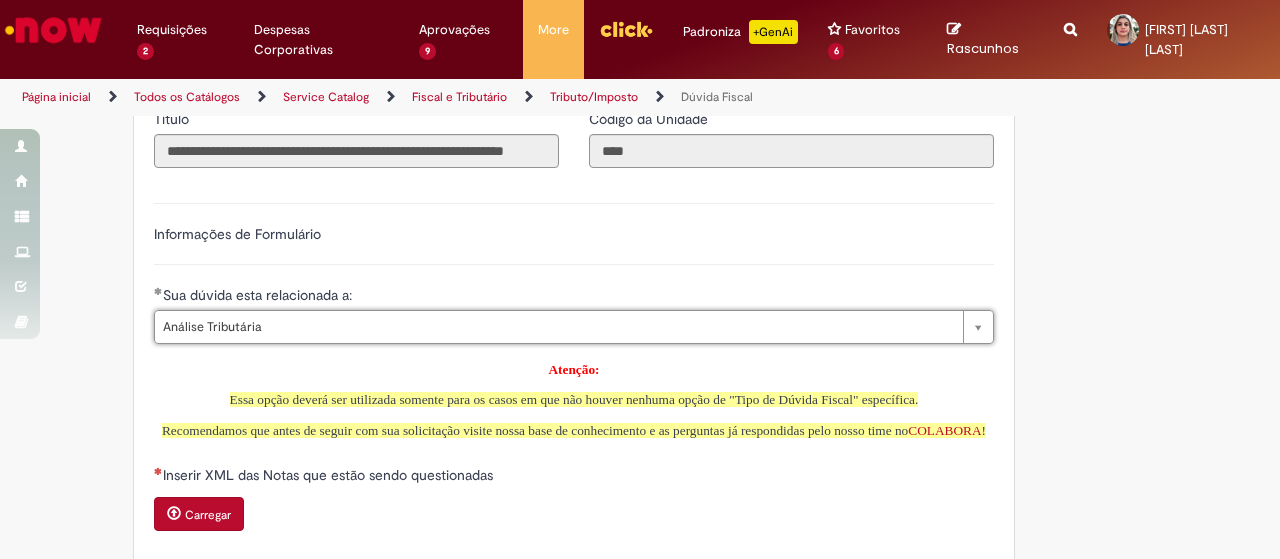 scroll, scrollTop: 900, scrollLeft: 0, axis: vertical 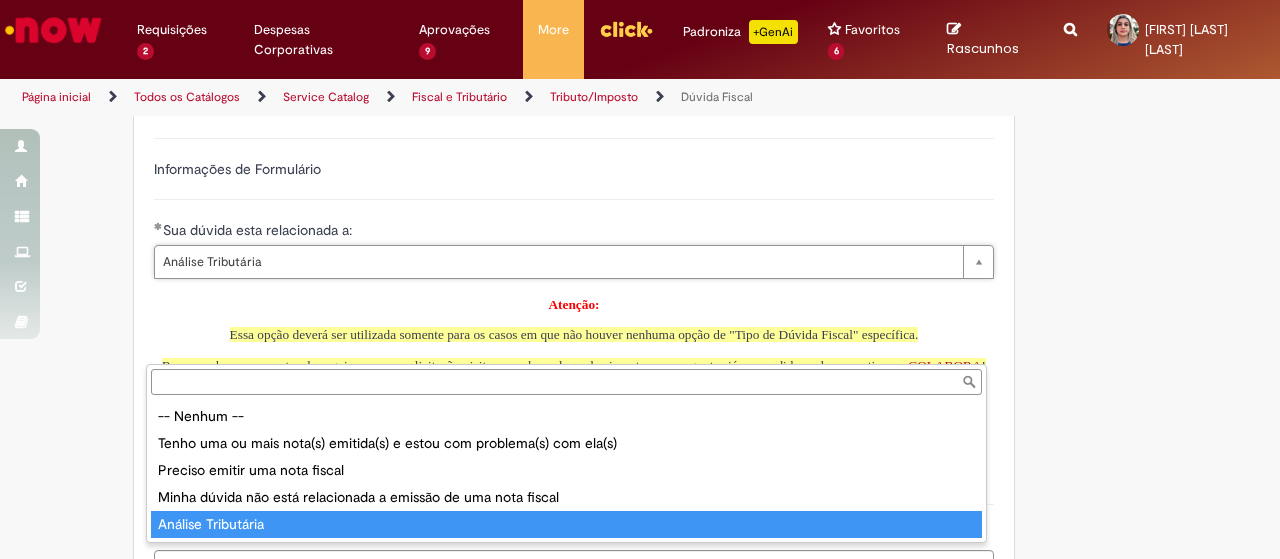 type on "**********" 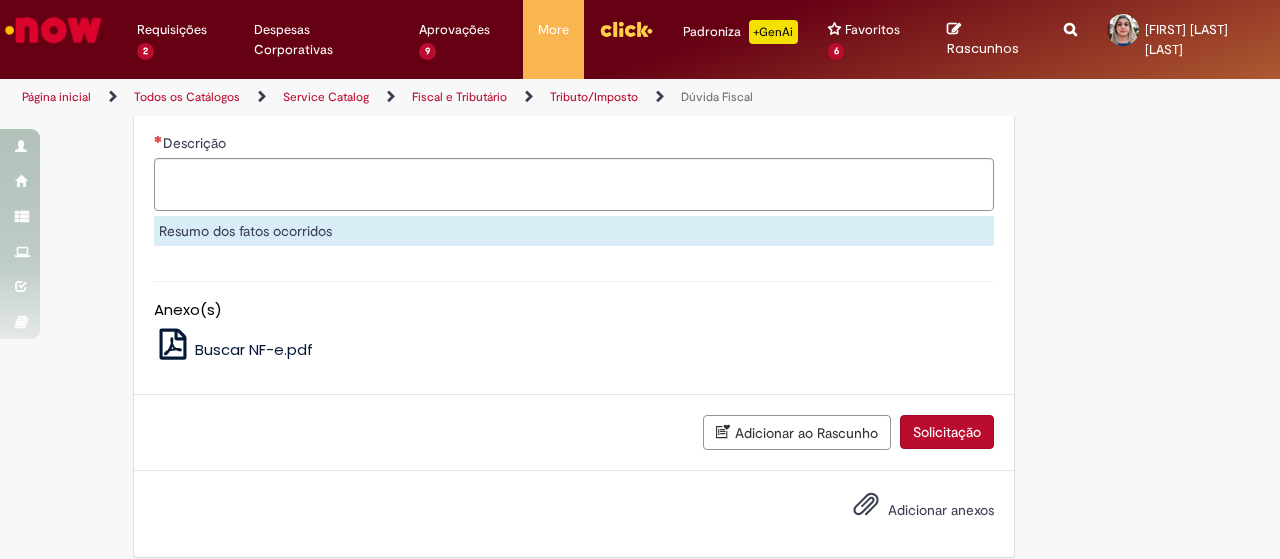 scroll, scrollTop: 1300, scrollLeft: 0, axis: vertical 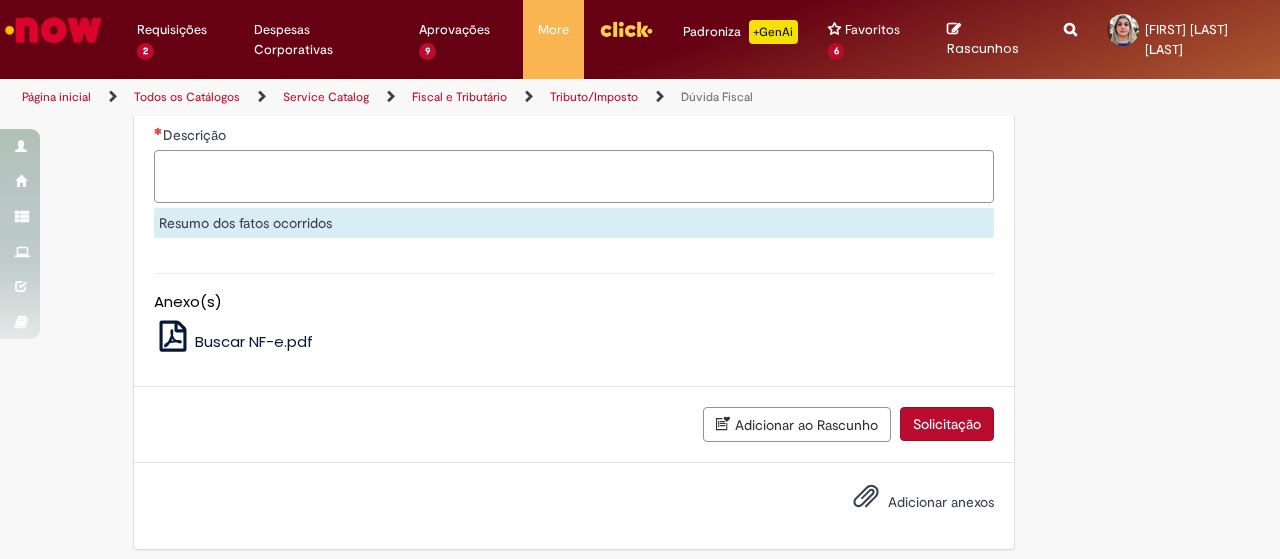 click on "Descrição" at bounding box center (574, 176) 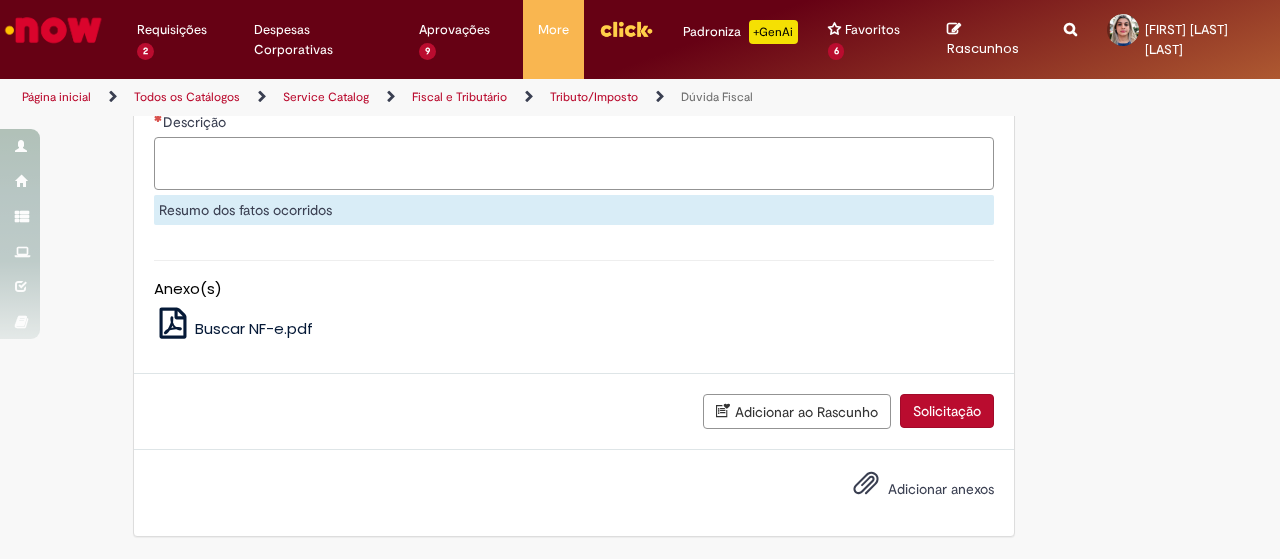 scroll, scrollTop: 1200, scrollLeft: 0, axis: vertical 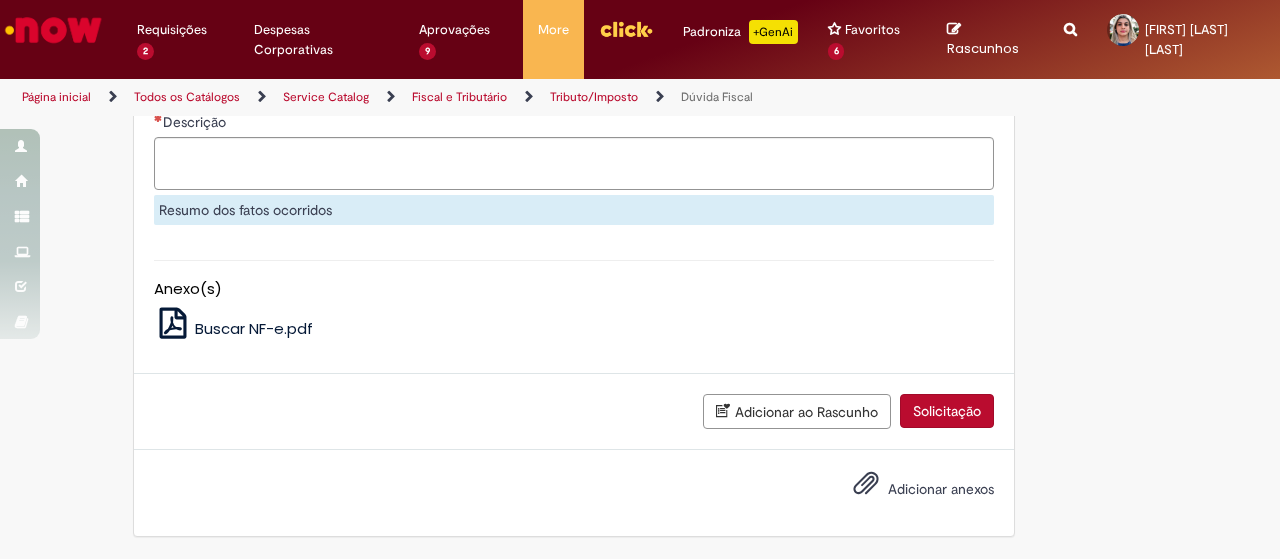 click on "Adicionar anexos" at bounding box center (941, 489) 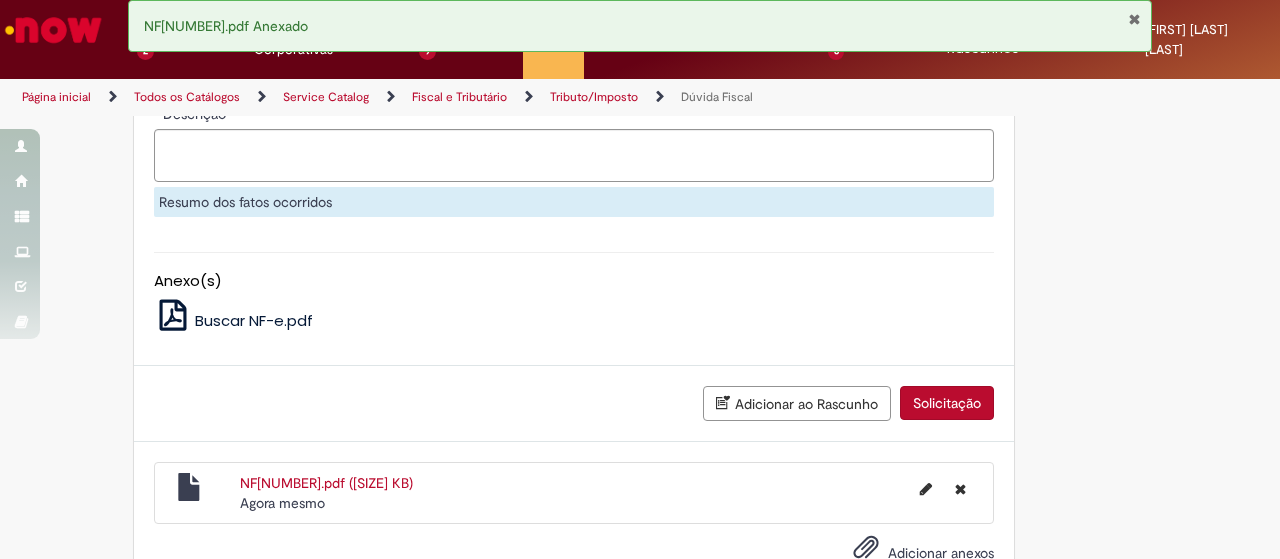 scroll, scrollTop: 1241, scrollLeft: 0, axis: vertical 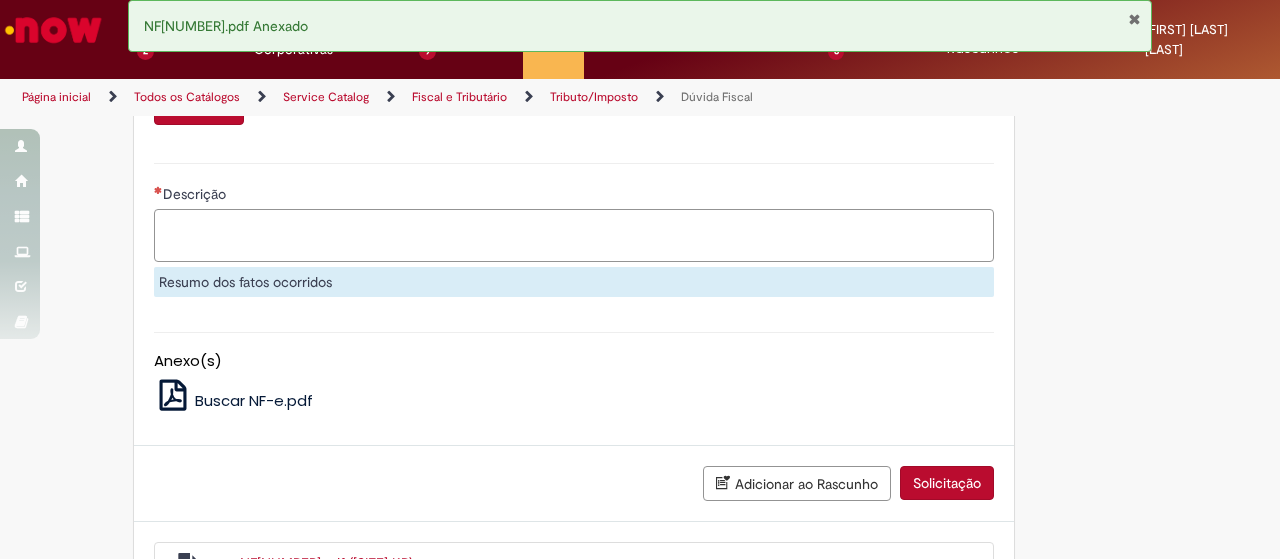 click on "Descrição" at bounding box center [574, 235] 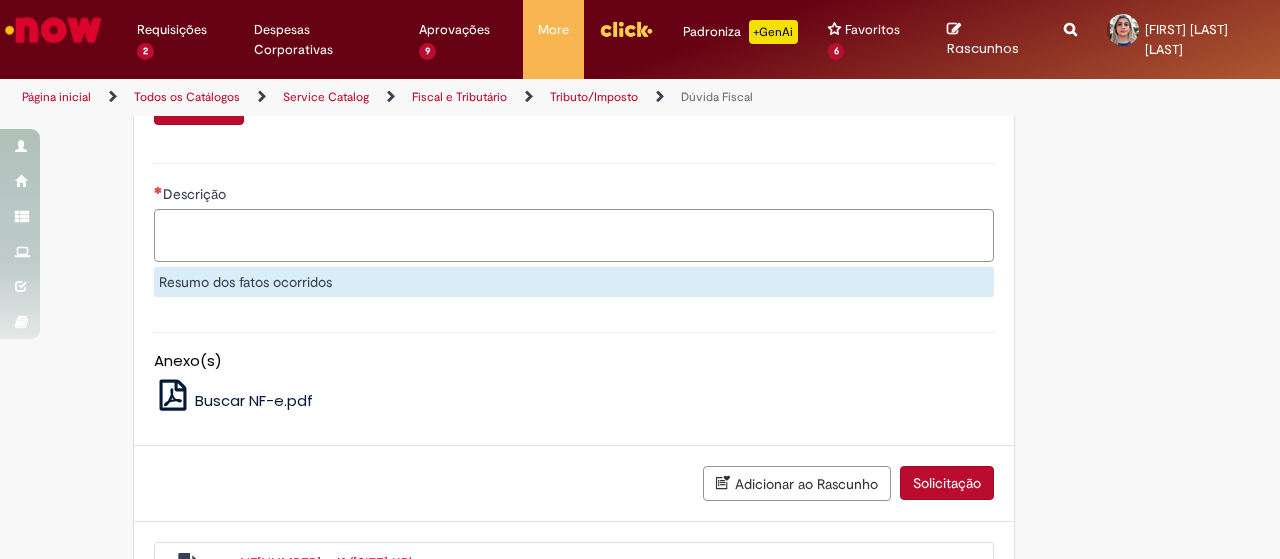 paste on "**********" 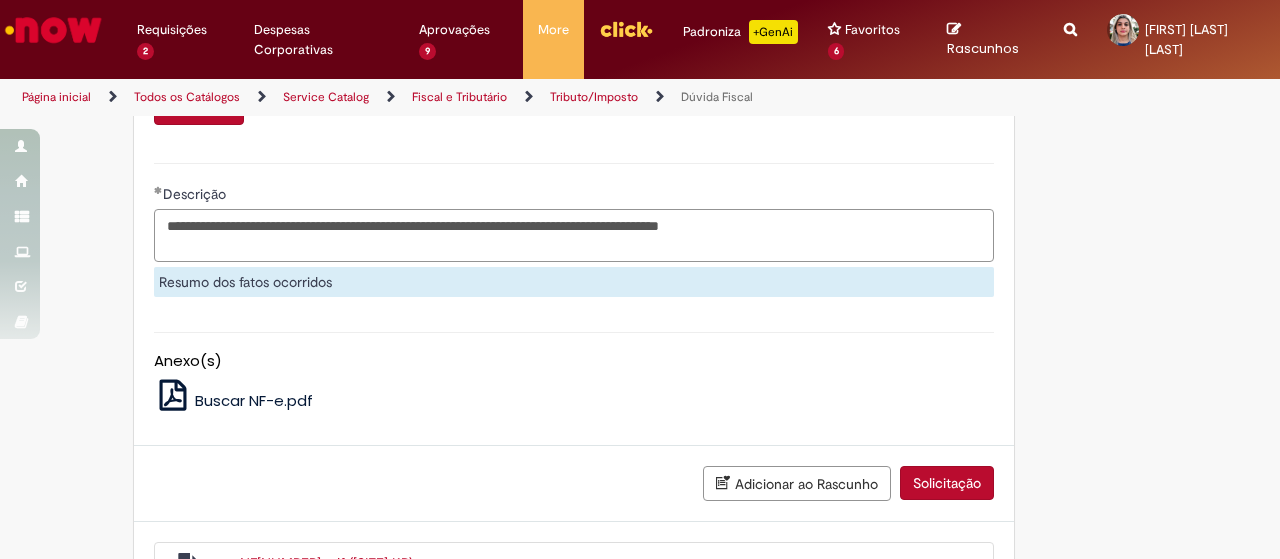 drag, startPoint x: 158, startPoint y: 356, endPoint x: 211, endPoint y: 363, distance: 53.460266 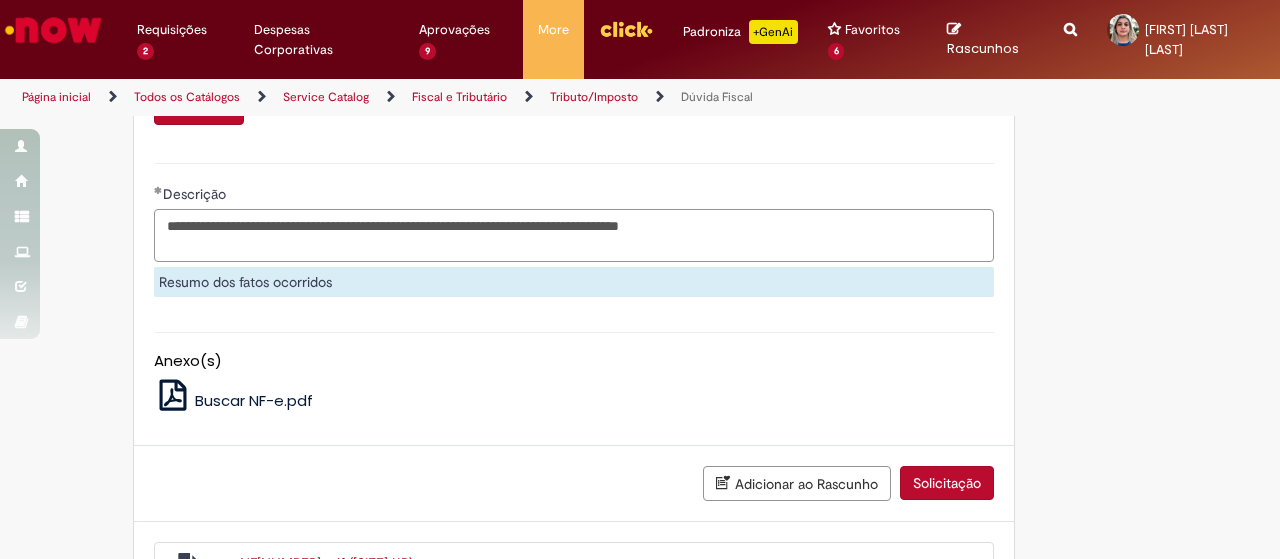click on "**********" at bounding box center [574, 235] 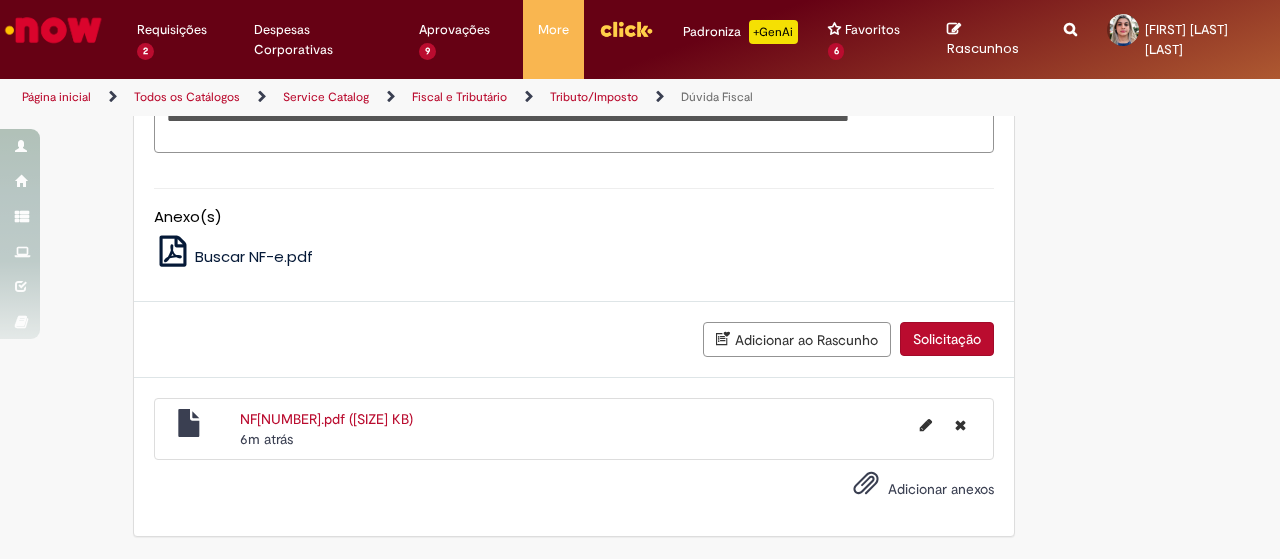 scroll, scrollTop: 1378, scrollLeft: 0, axis: vertical 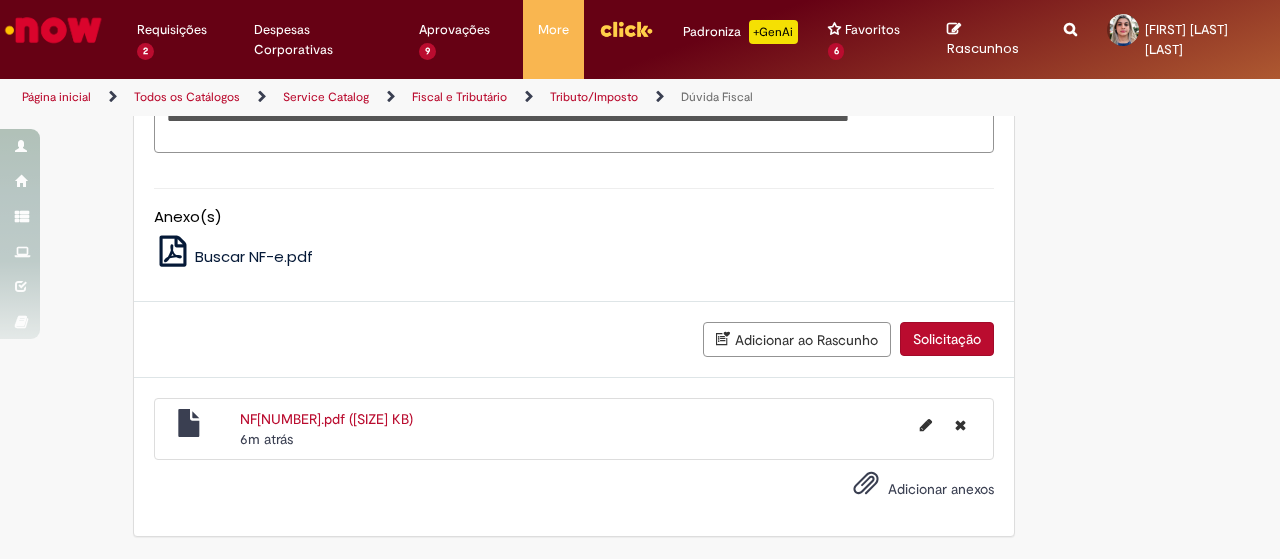 click on "**********" at bounding box center (574, 126) 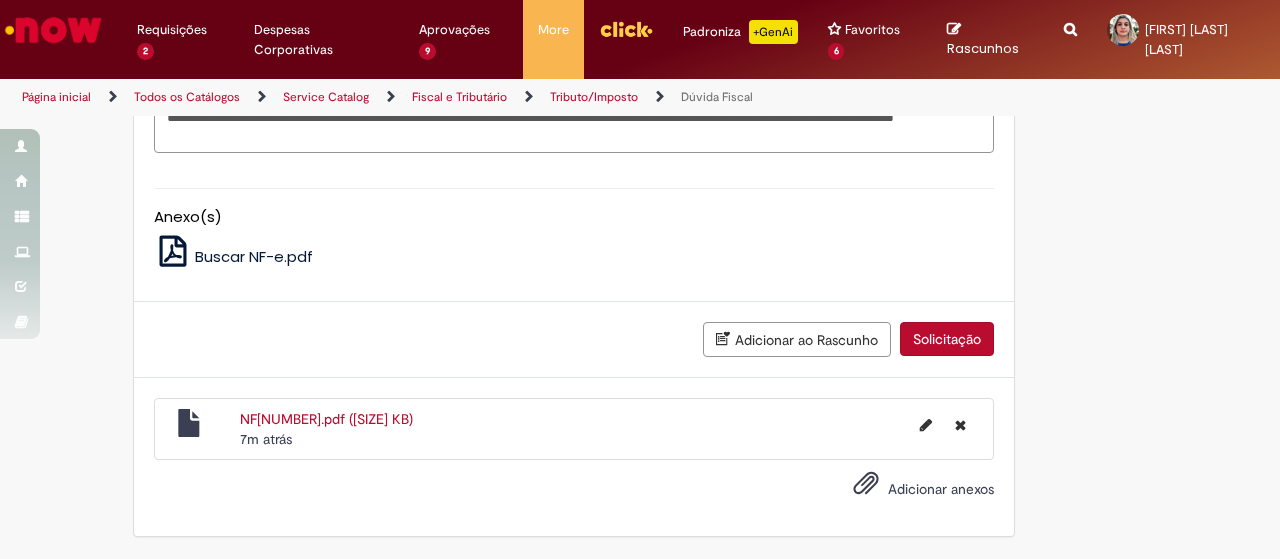click on "**********" at bounding box center [574, 126] 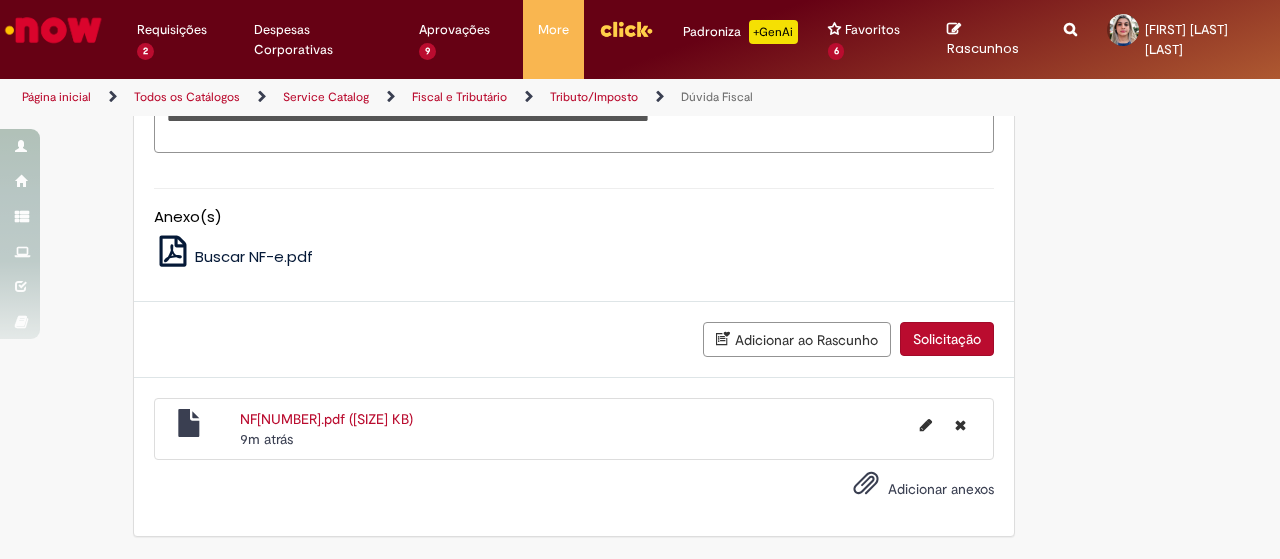 click on "**********" at bounding box center [574, 126] 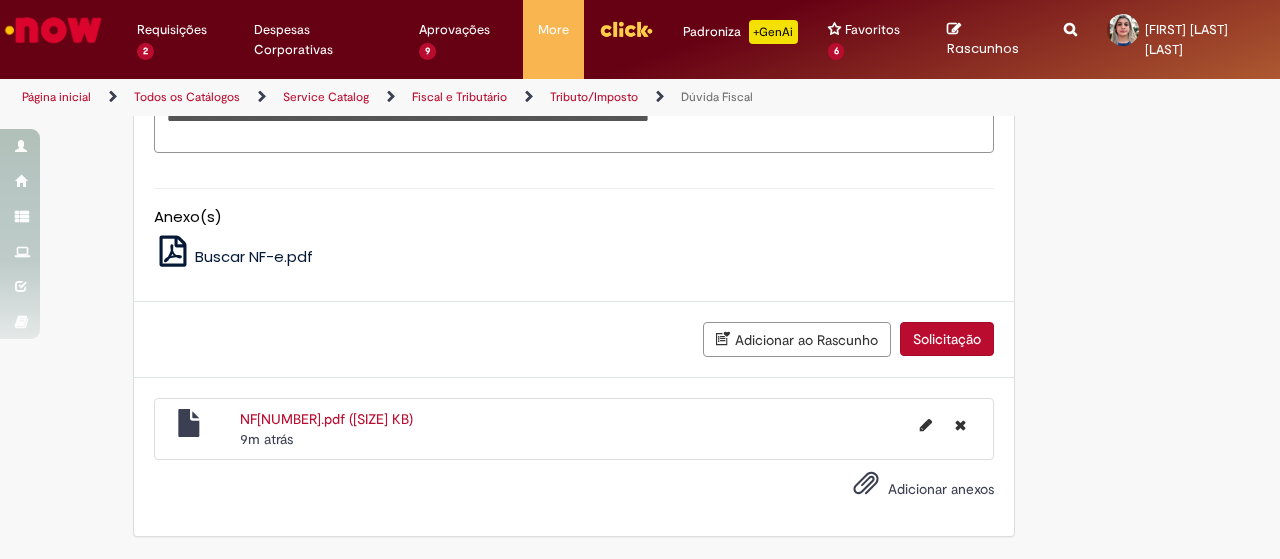 click on "**********" at bounding box center [574, 126] 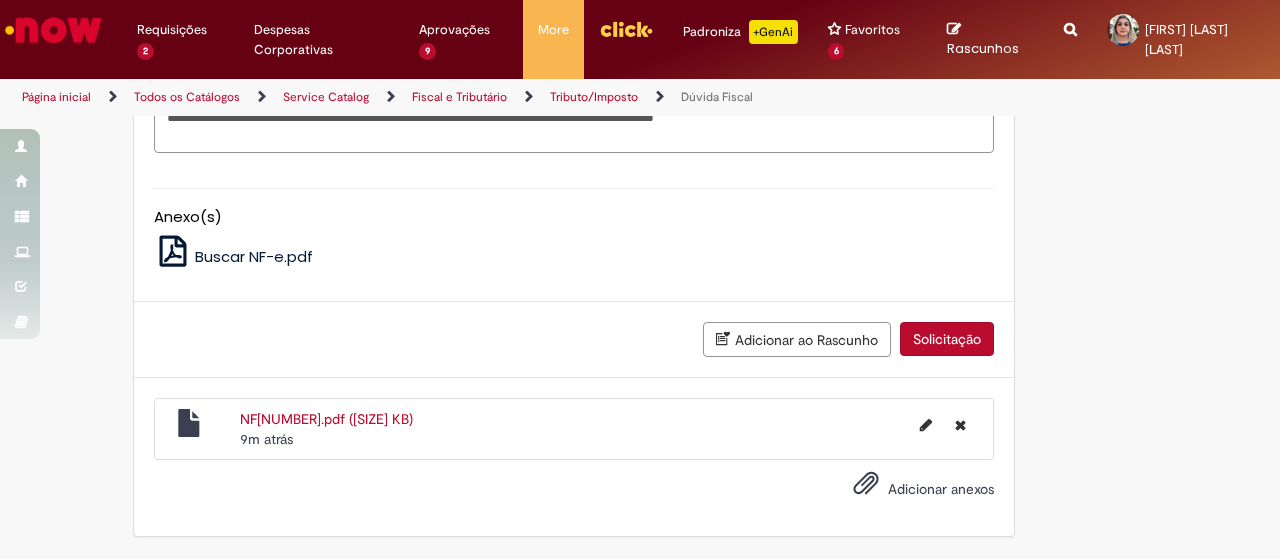 paste on "**********" 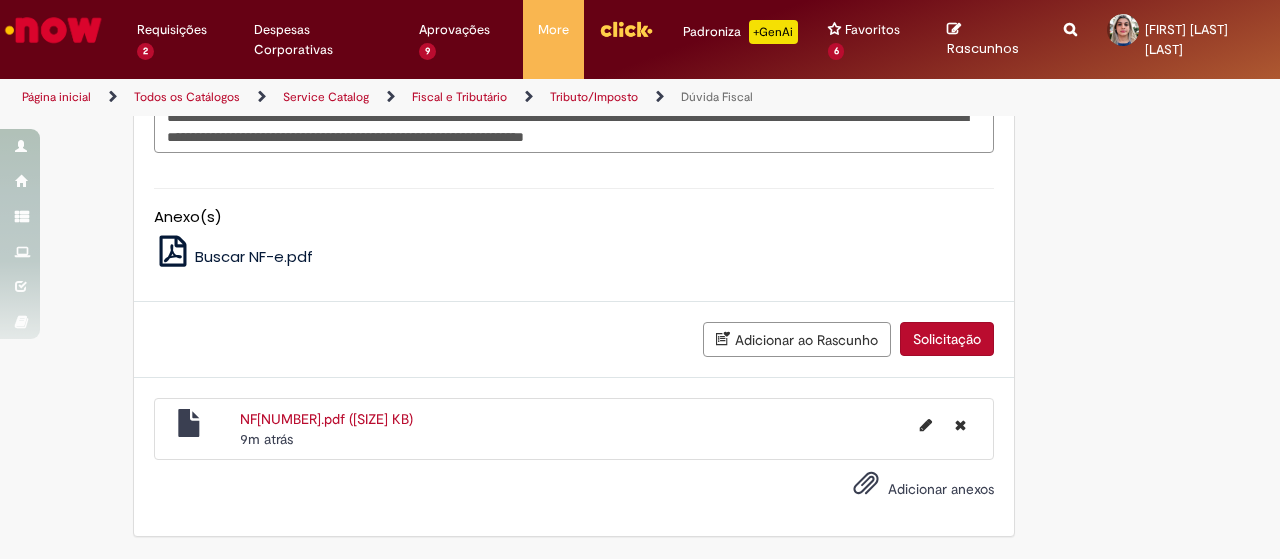 click on "**********" at bounding box center (574, 126) 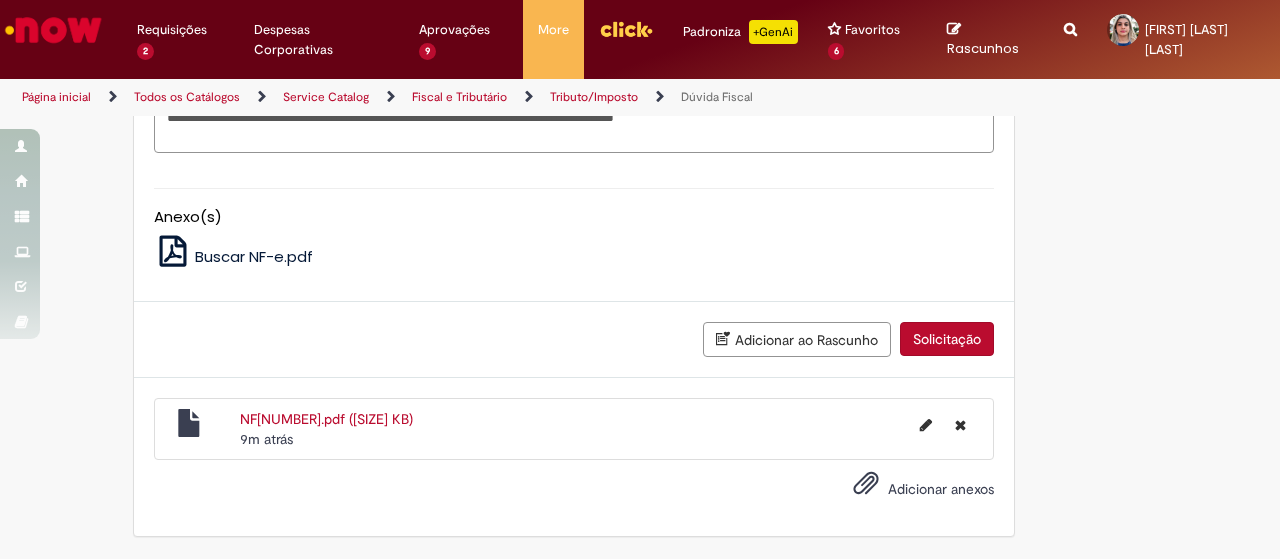 drag, startPoint x: 280, startPoint y: 241, endPoint x: 374, endPoint y: 237, distance: 94.08507 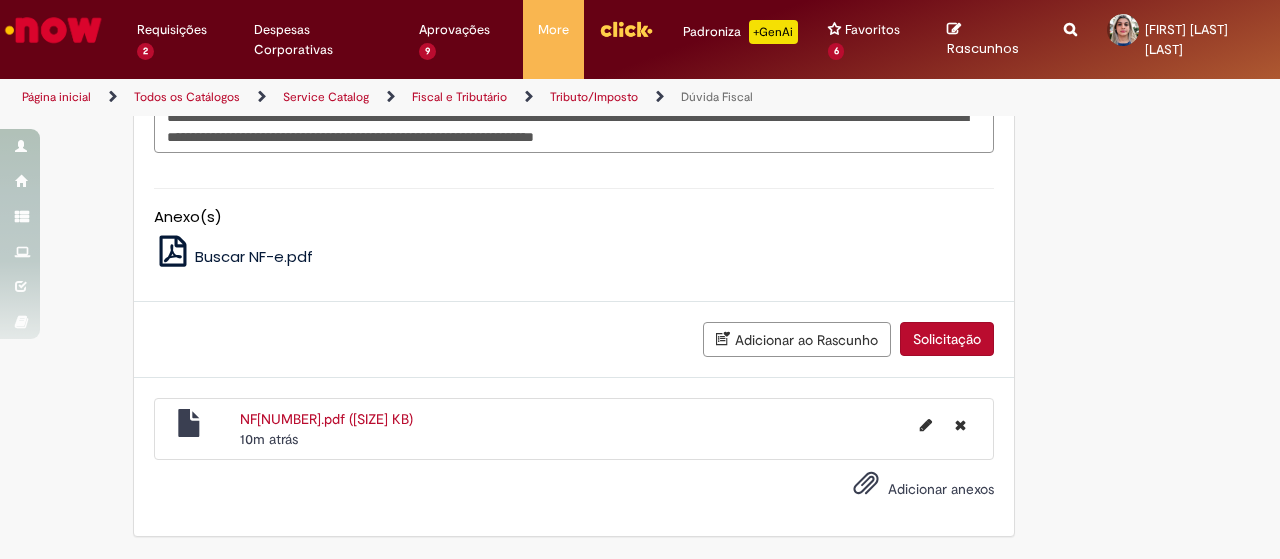 click on "**********" at bounding box center [574, 126] 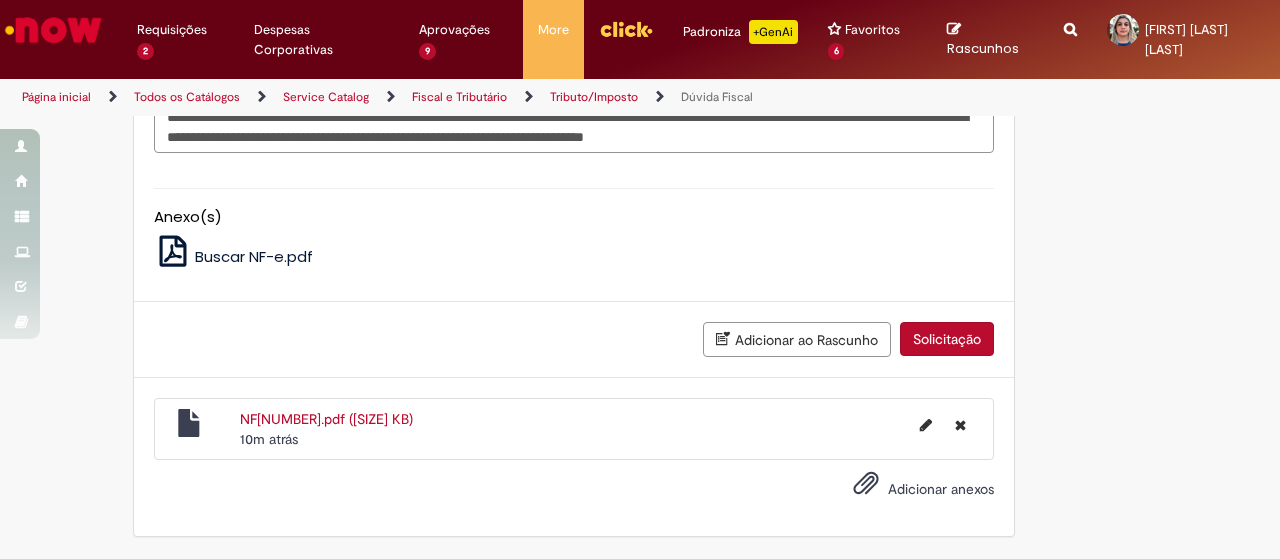 drag, startPoint x: 488, startPoint y: 237, endPoint x: 958, endPoint y: 243, distance: 470.0383 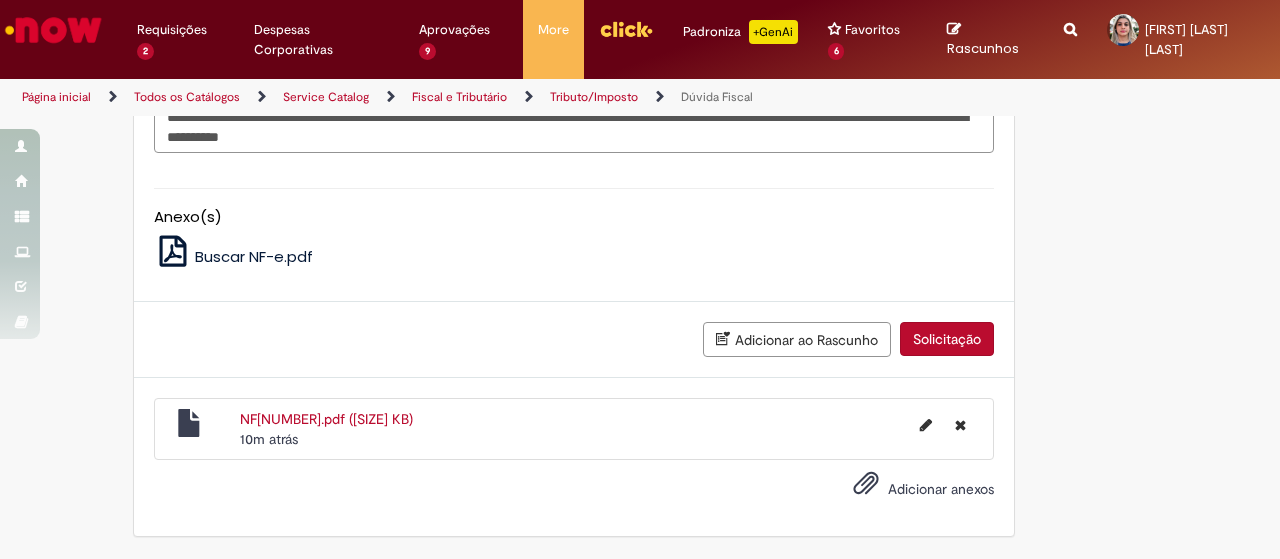 click on "**********" at bounding box center [574, 126] 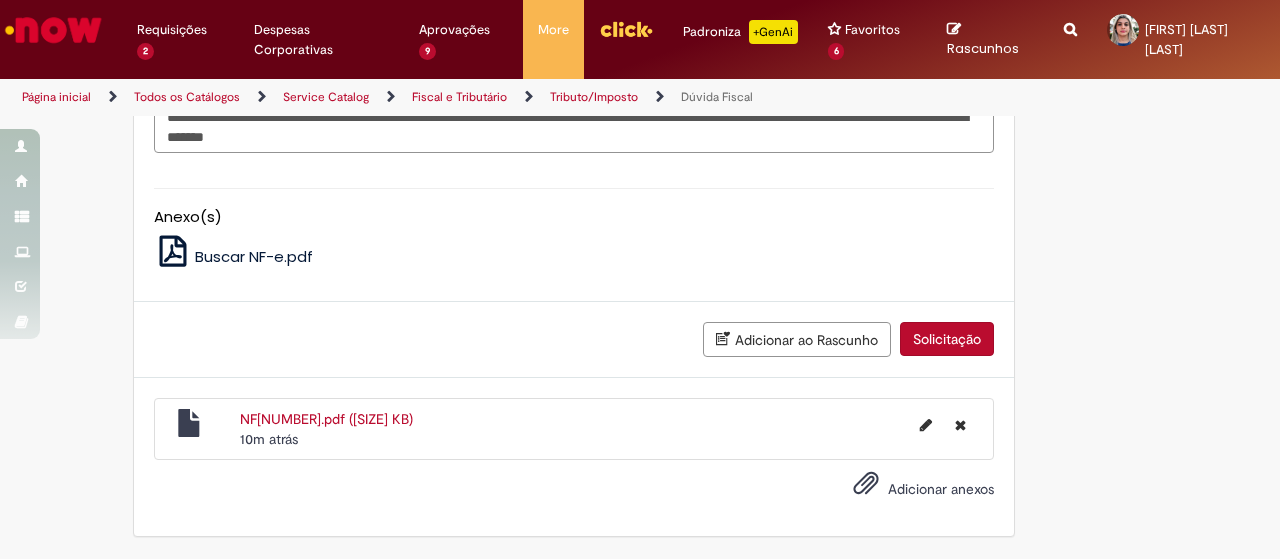 click on "**********" at bounding box center (574, 126) 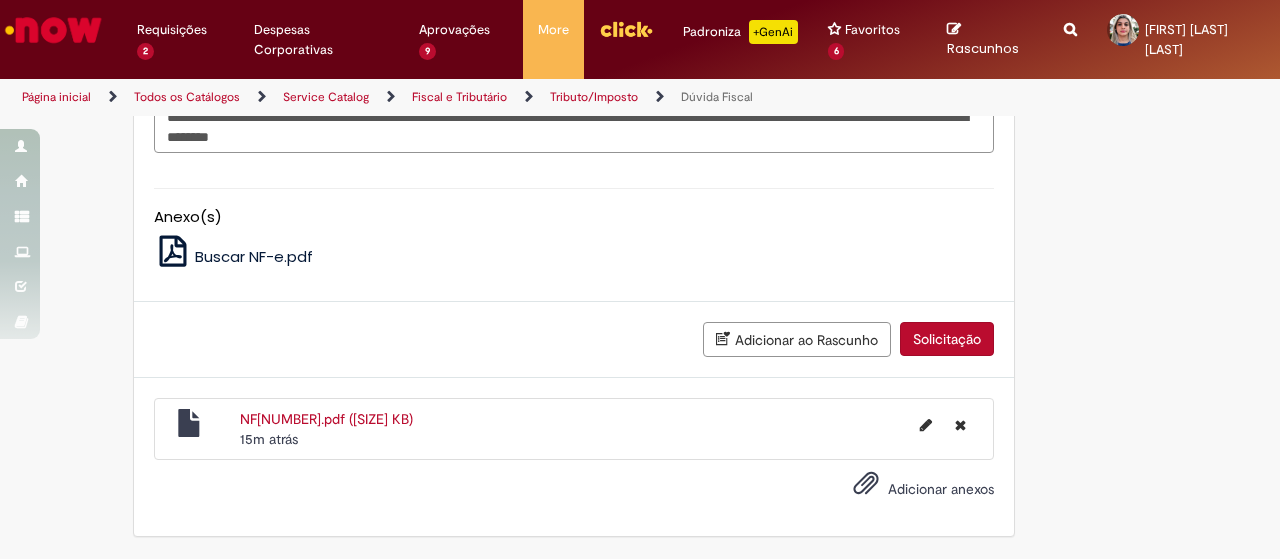 scroll, scrollTop: 1377, scrollLeft: 0, axis: vertical 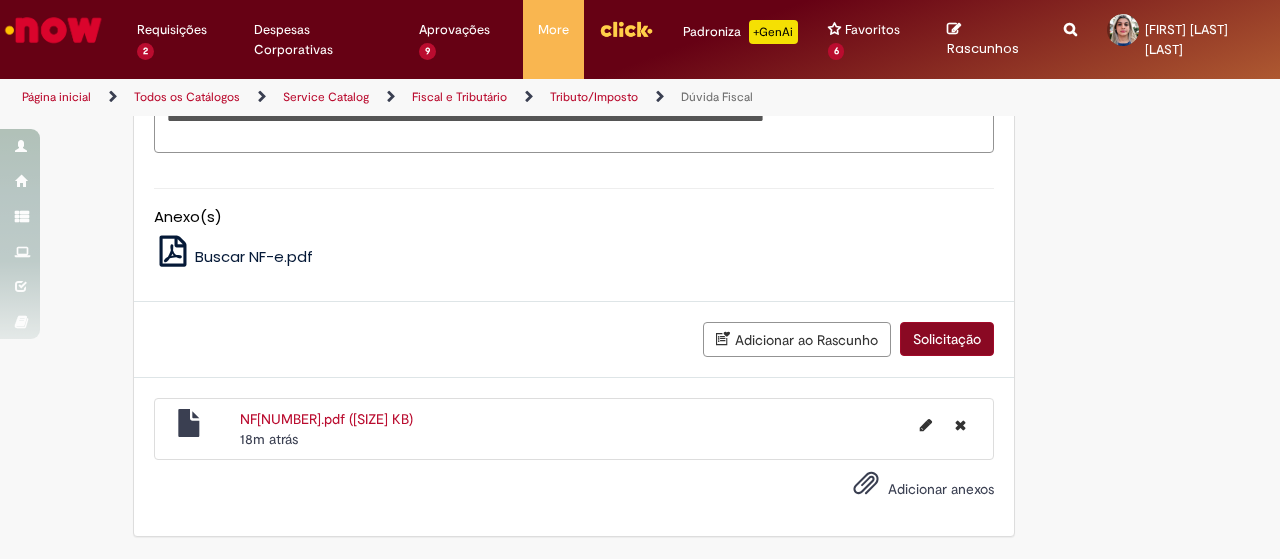 type on "**********" 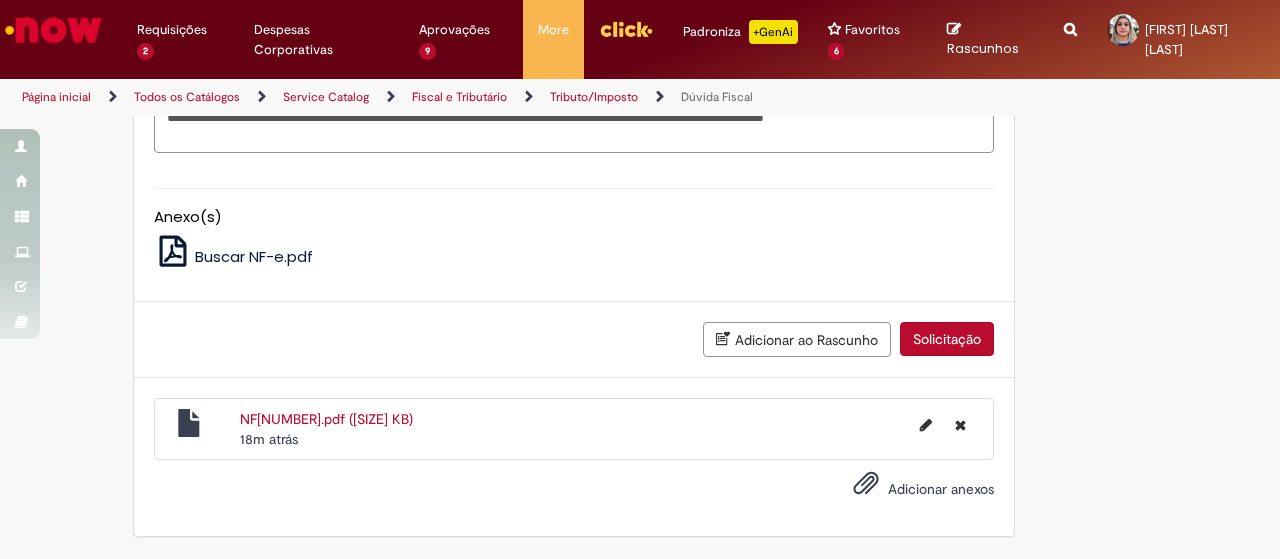 click on "Solicitação" at bounding box center [947, 339] 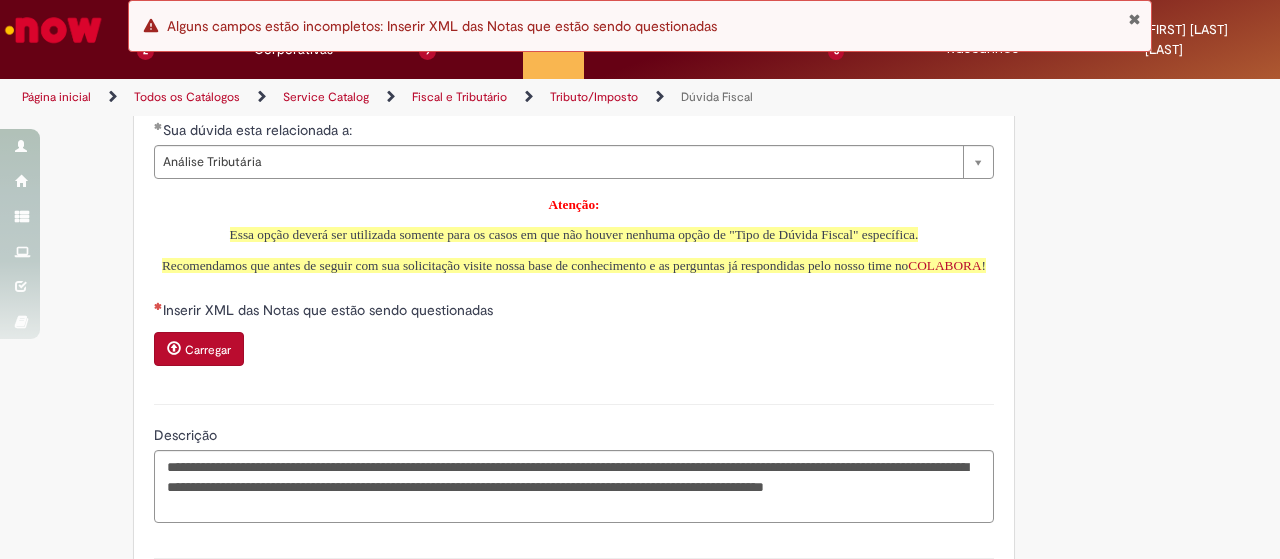 scroll, scrollTop: 1200, scrollLeft: 0, axis: vertical 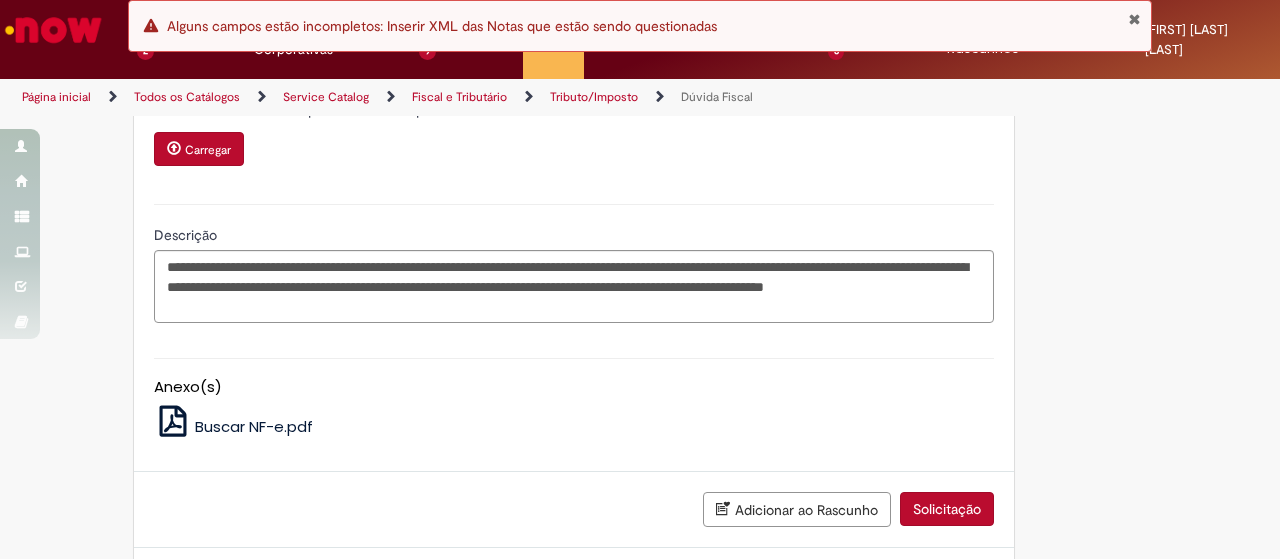 click on "Carregar" at bounding box center [208, 150] 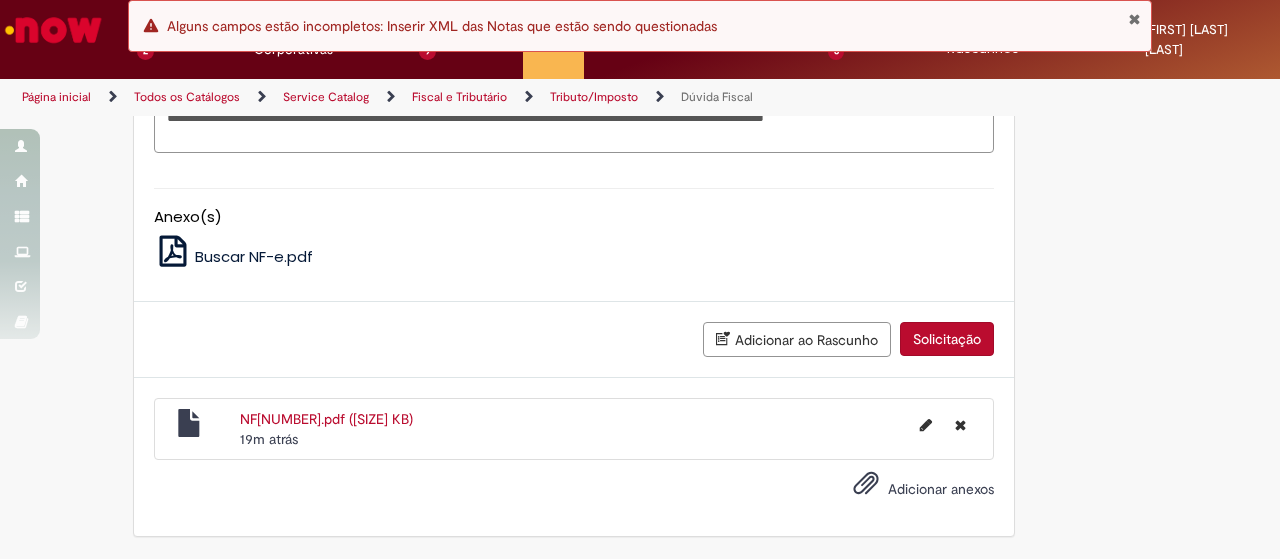 scroll, scrollTop: 1514, scrollLeft: 0, axis: vertical 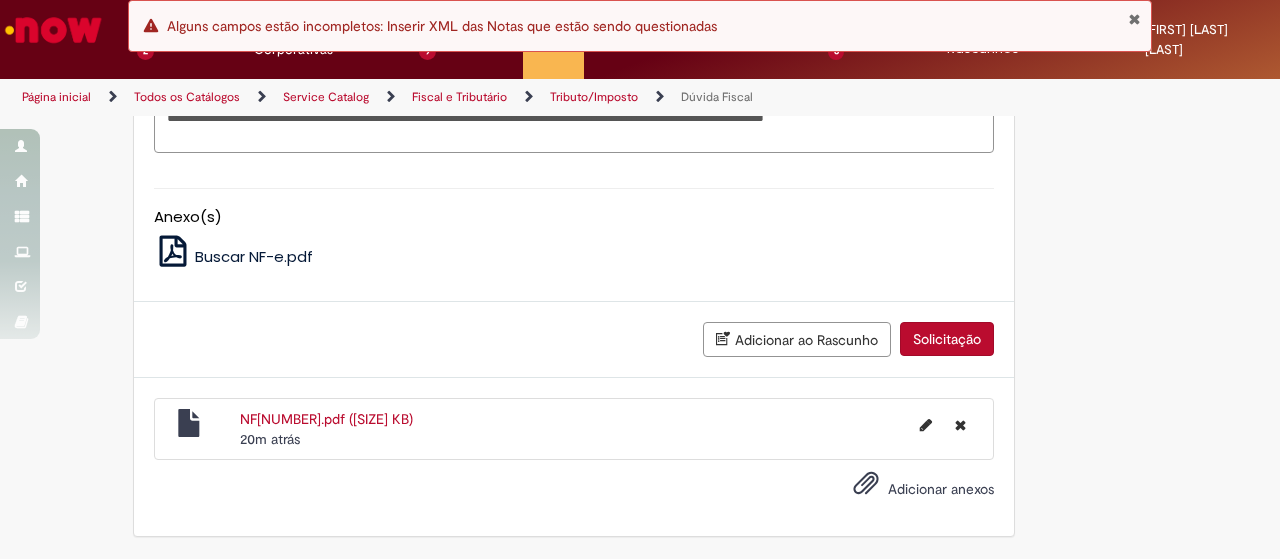 click on "Buscar NF-e.pdf" at bounding box center (254, 256) 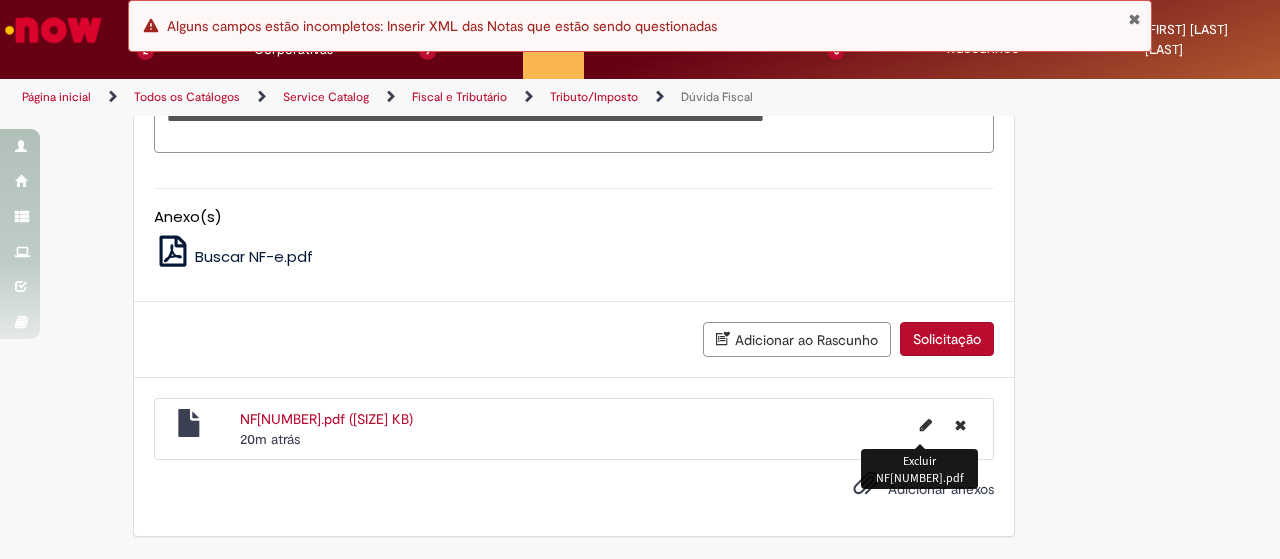 click at bounding box center (960, 425) 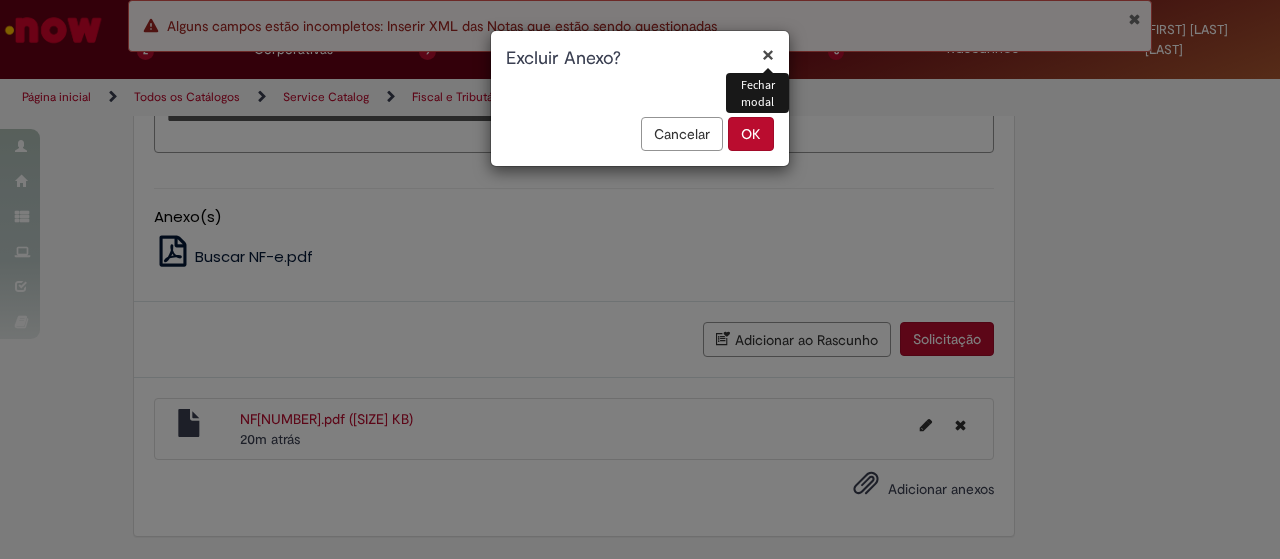 type 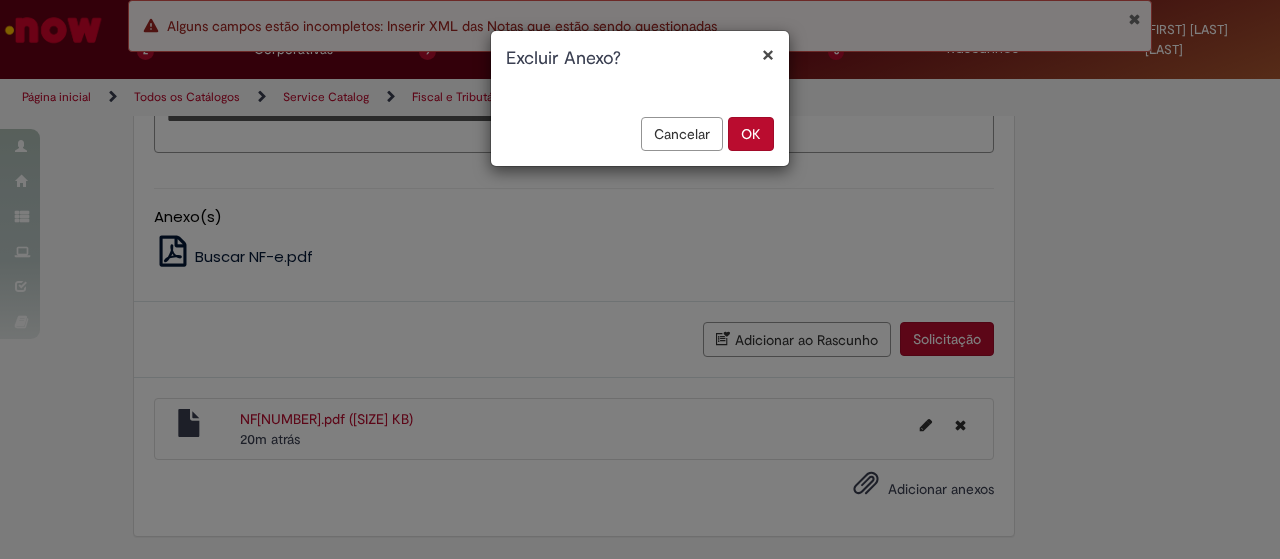 click on "Cancelar" at bounding box center (682, 134) 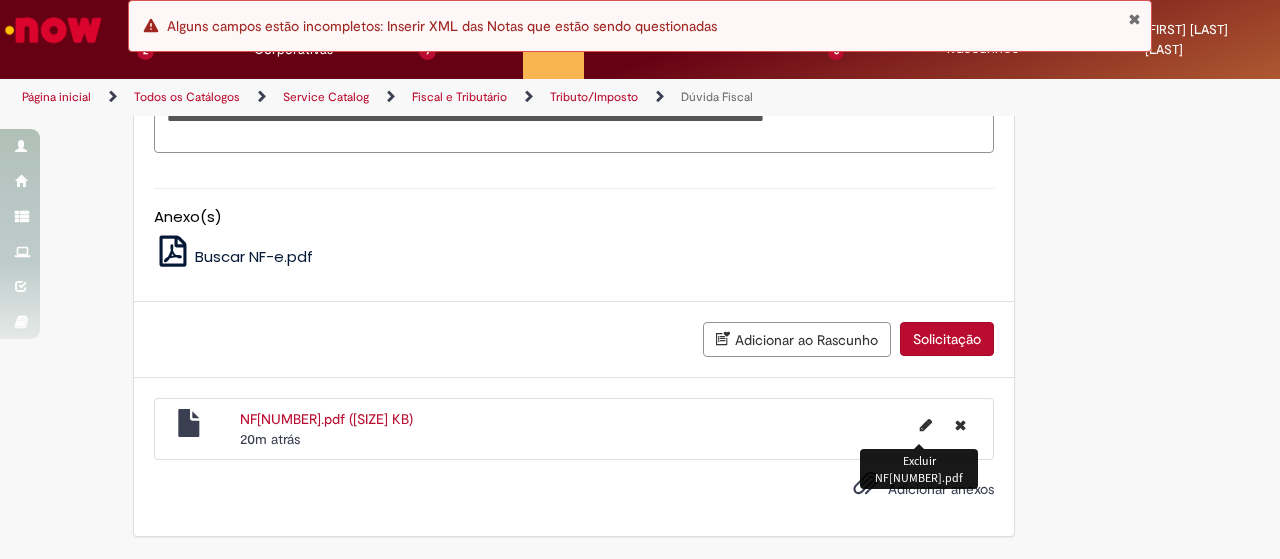 scroll, scrollTop: 1214, scrollLeft: 0, axis: vertical 